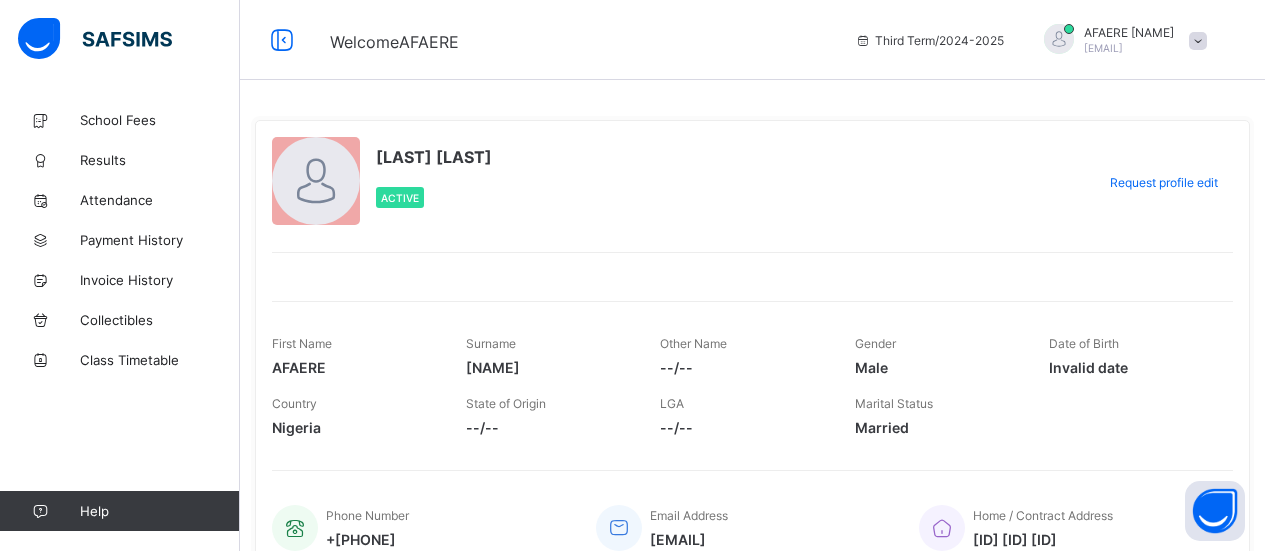 scroll, scrollTop: 102, scrollLeft: 0, axis: vertical 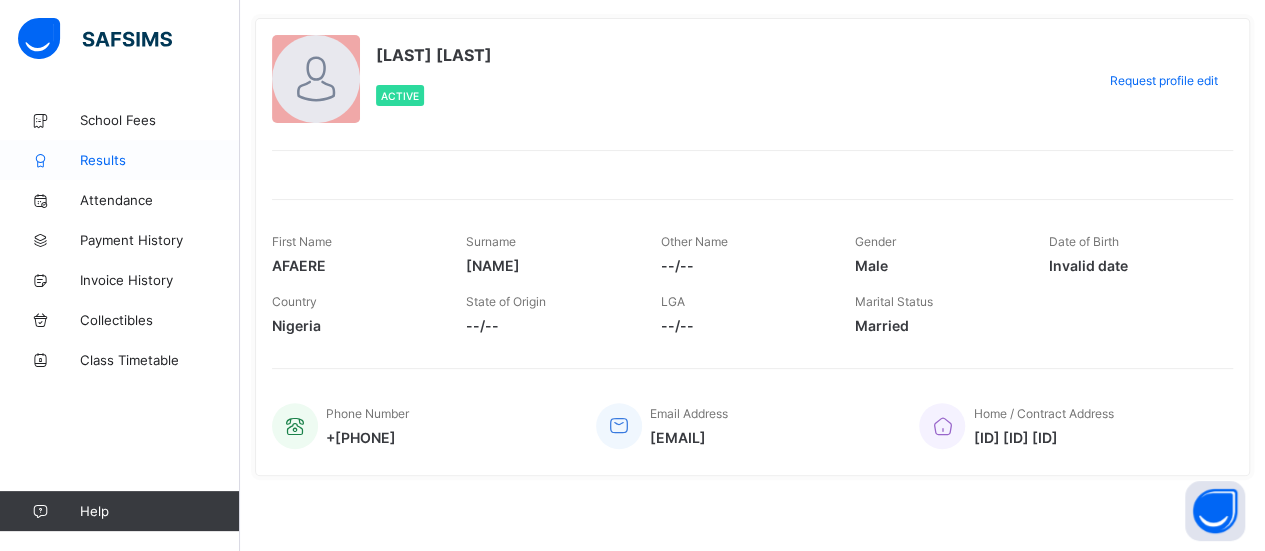 click on "Results" at bounding box center (160, 160) 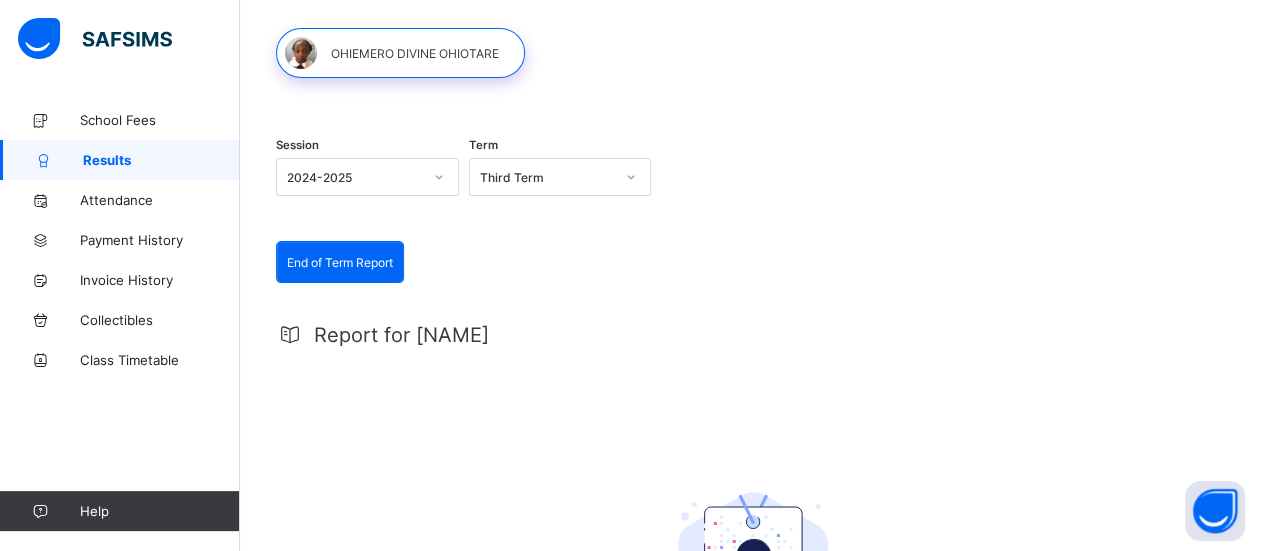 click on "End of Term Report" at bounding box center [340, 262] 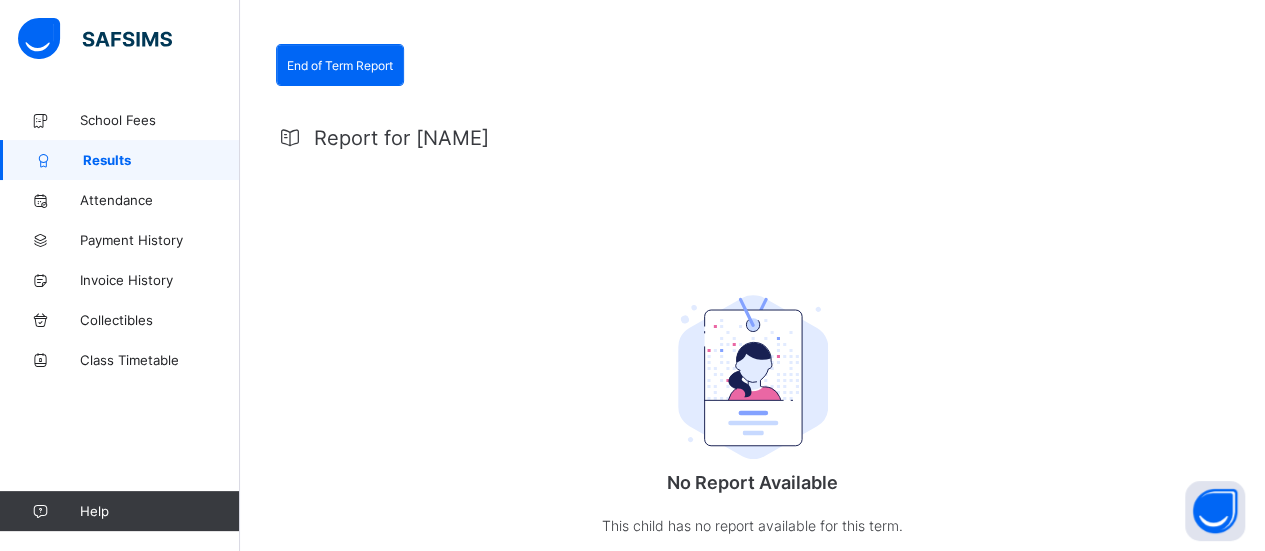 scroll, scrollTop: 99, scrollLeft: 0, axis: vertical 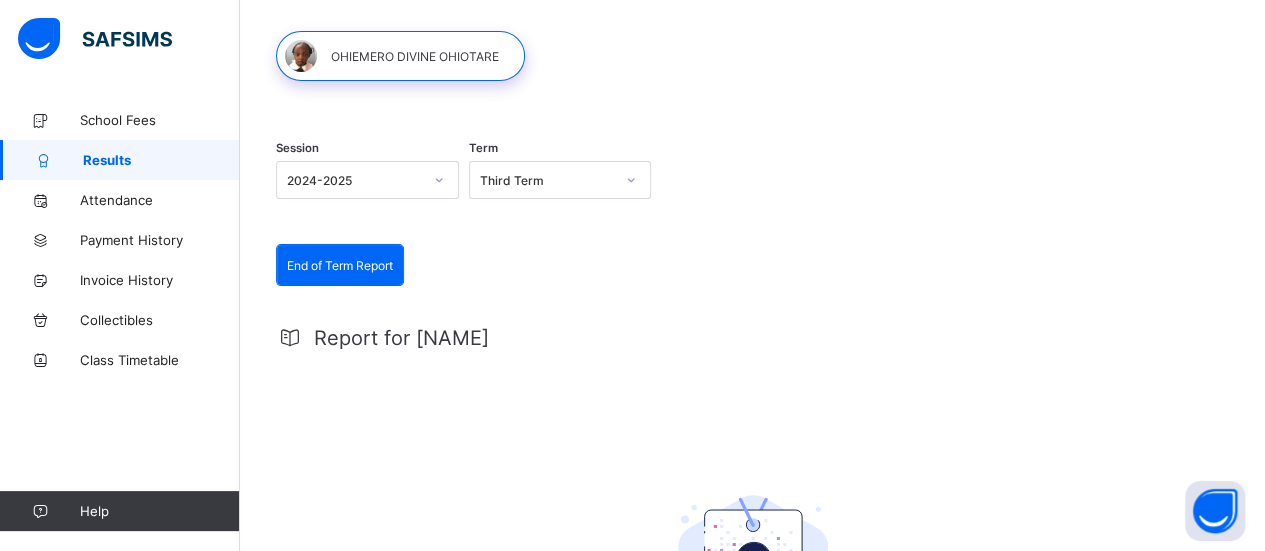 click on "End of Term Report" at bounding box center (340, 265) 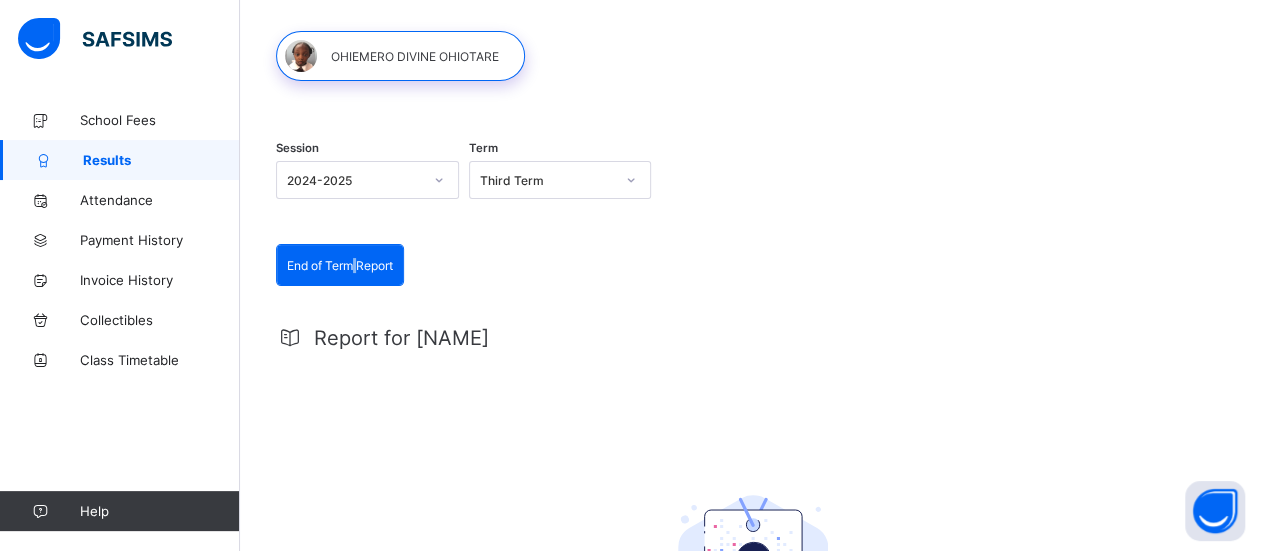 click on "End of Term Report" at bounding box center [340, 265] 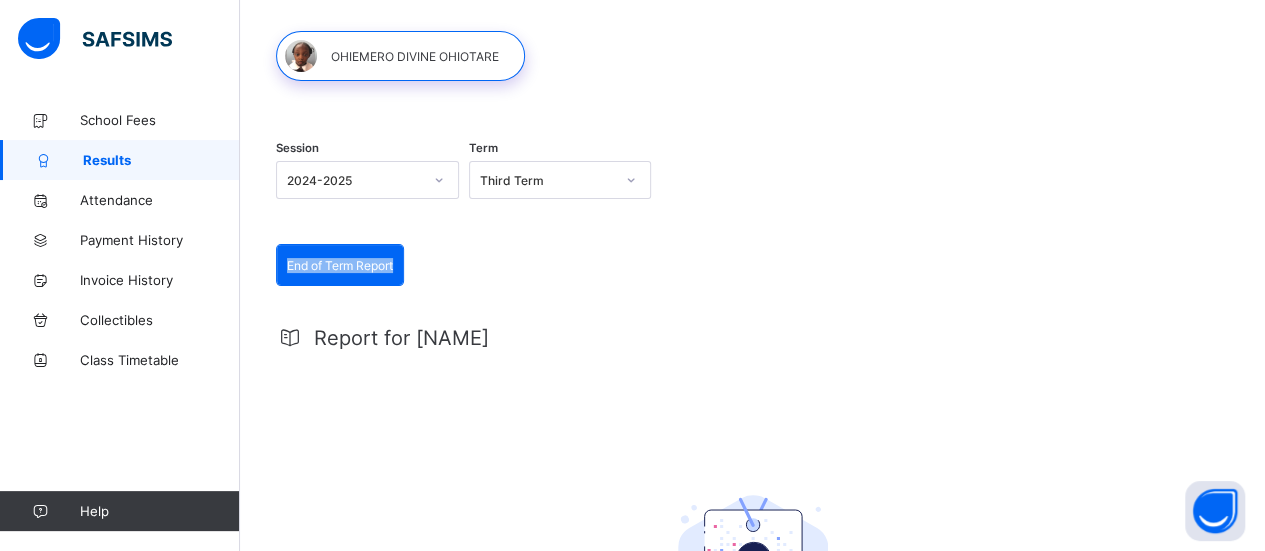click on "End of Term Report" at bounding box center (340, 265) 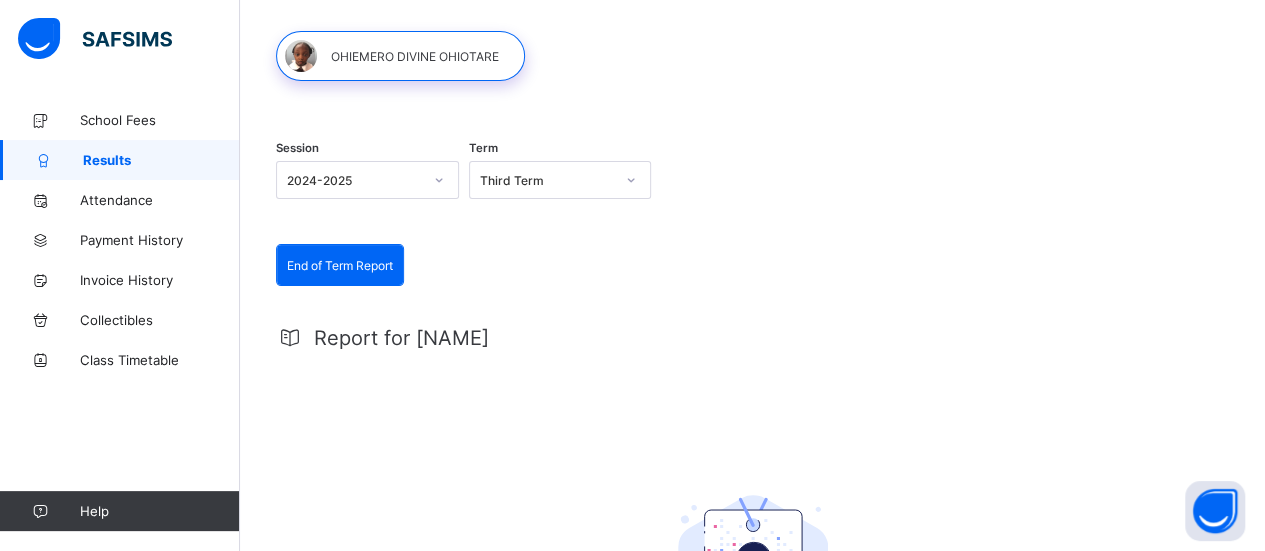 click at bounding box center [439, 180] 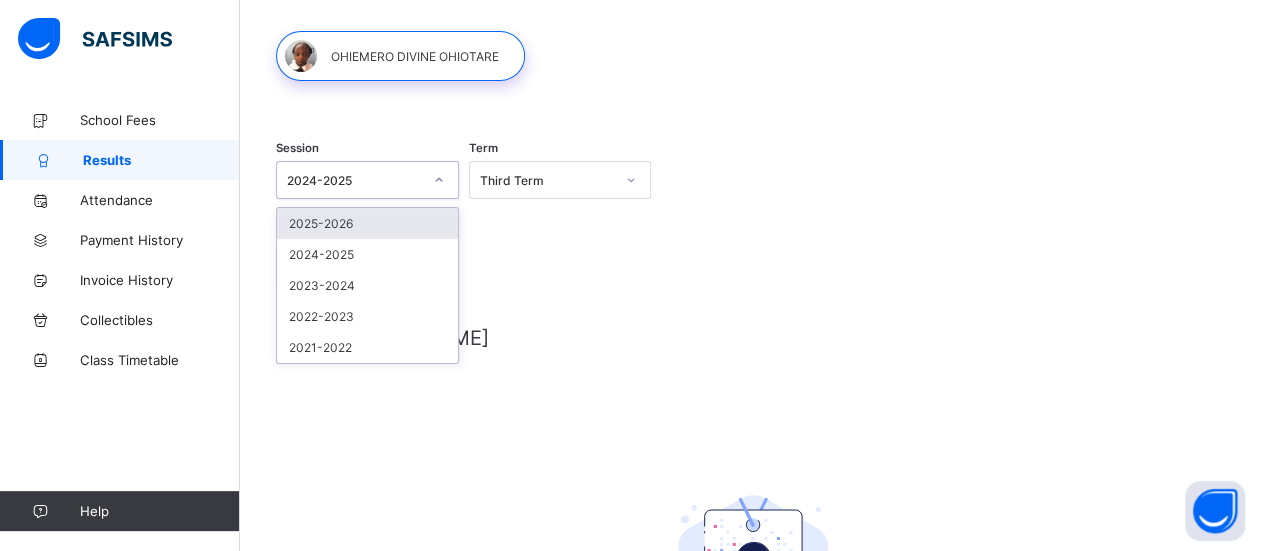 click on "2025-2026" at bounding box center [367, 223] 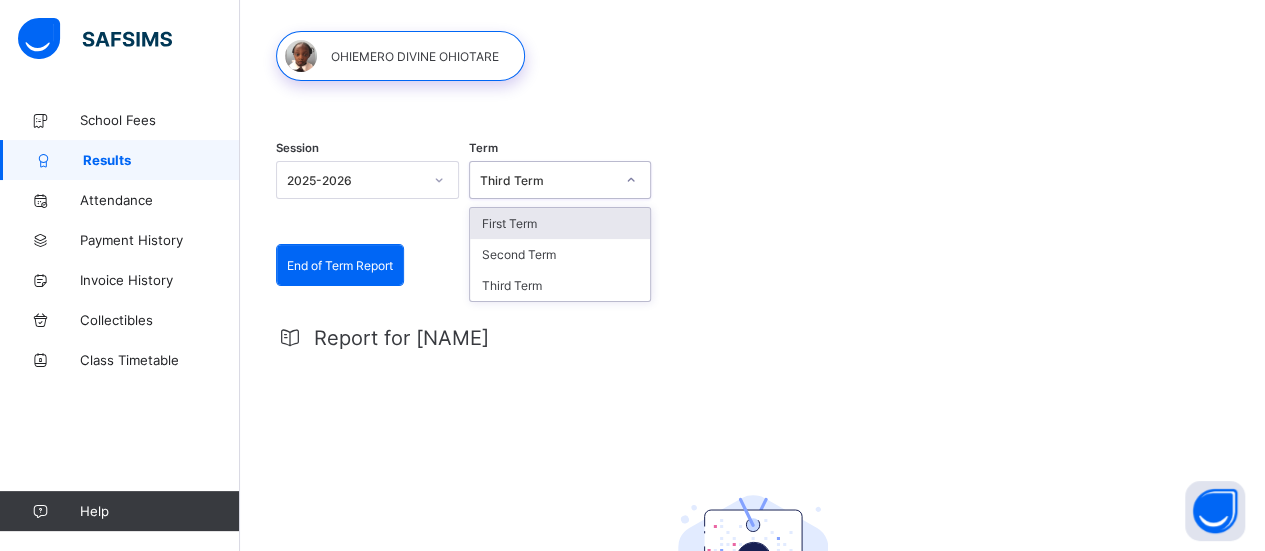 click on "Third Term" at bounding box center [547, 180] 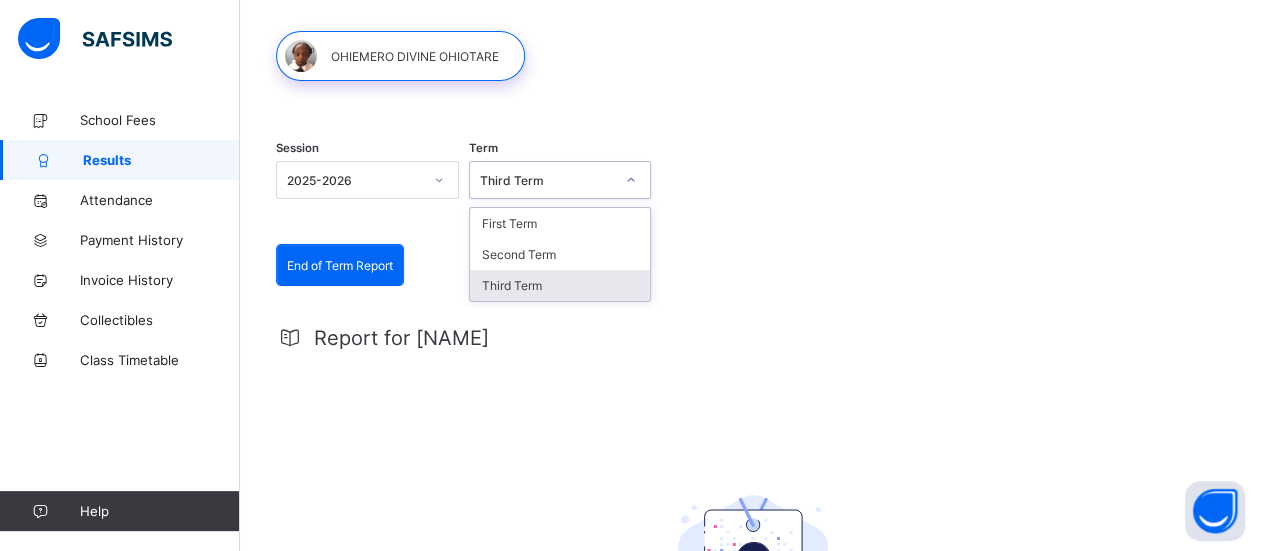 click on "Third Term" at bounding box center [560, 285] 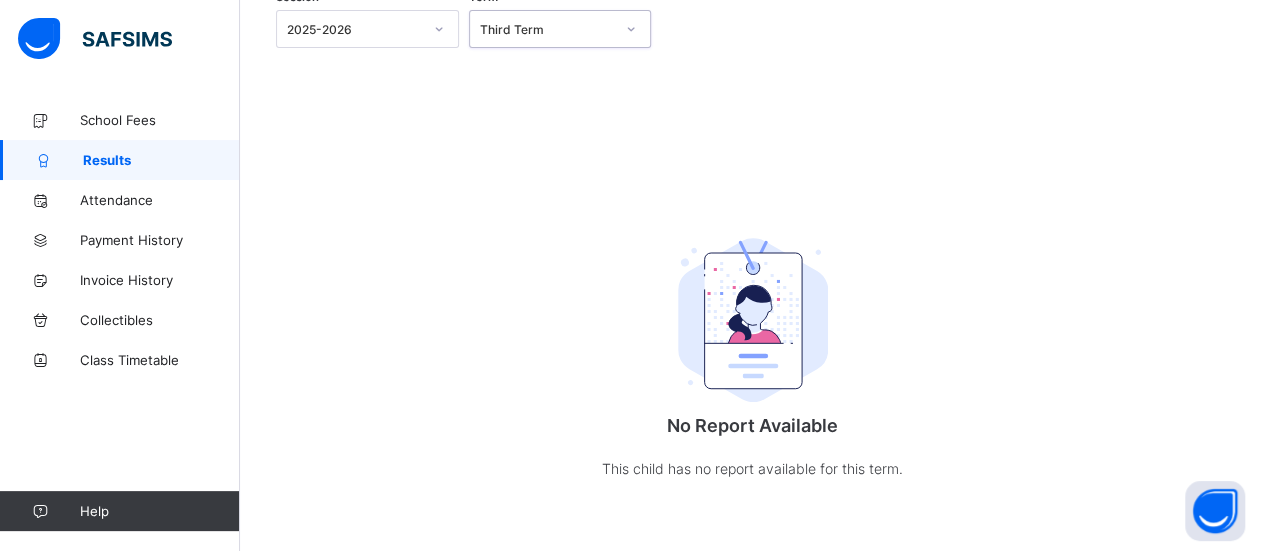 scroll, scrollTop: 52, scrollLeft: 0, axis: vertical 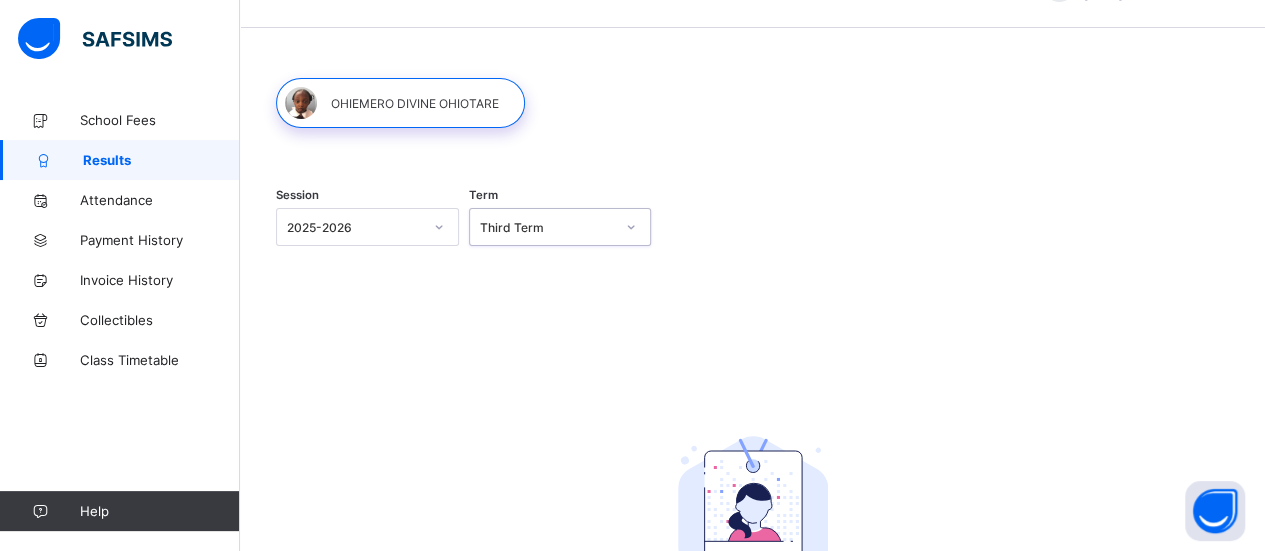 click 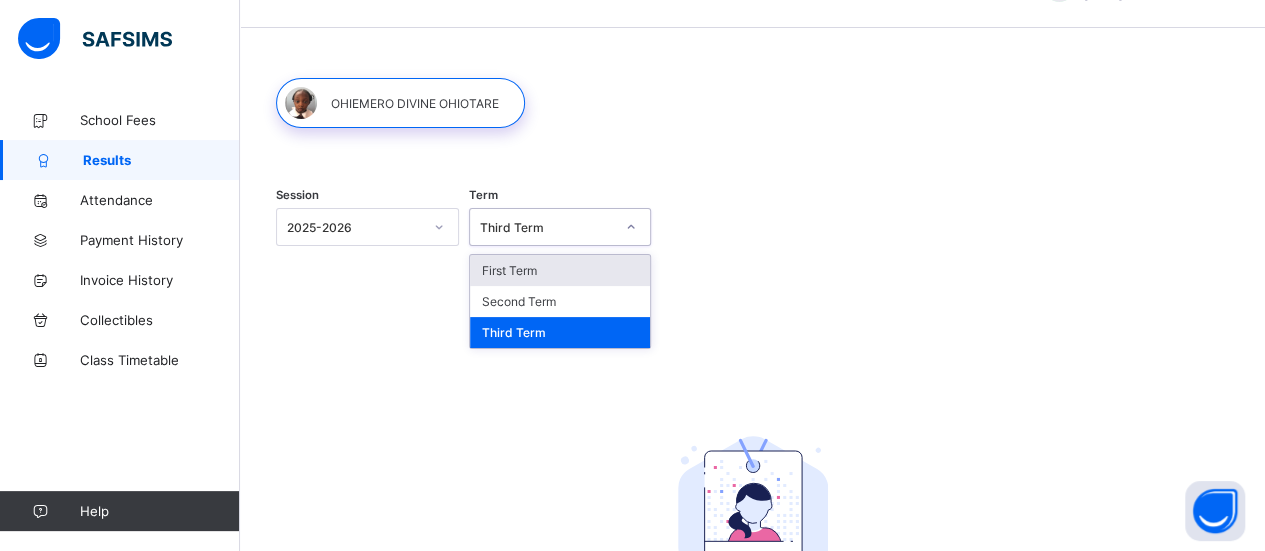 click on "Third Term" at bounding box center [547, 227] 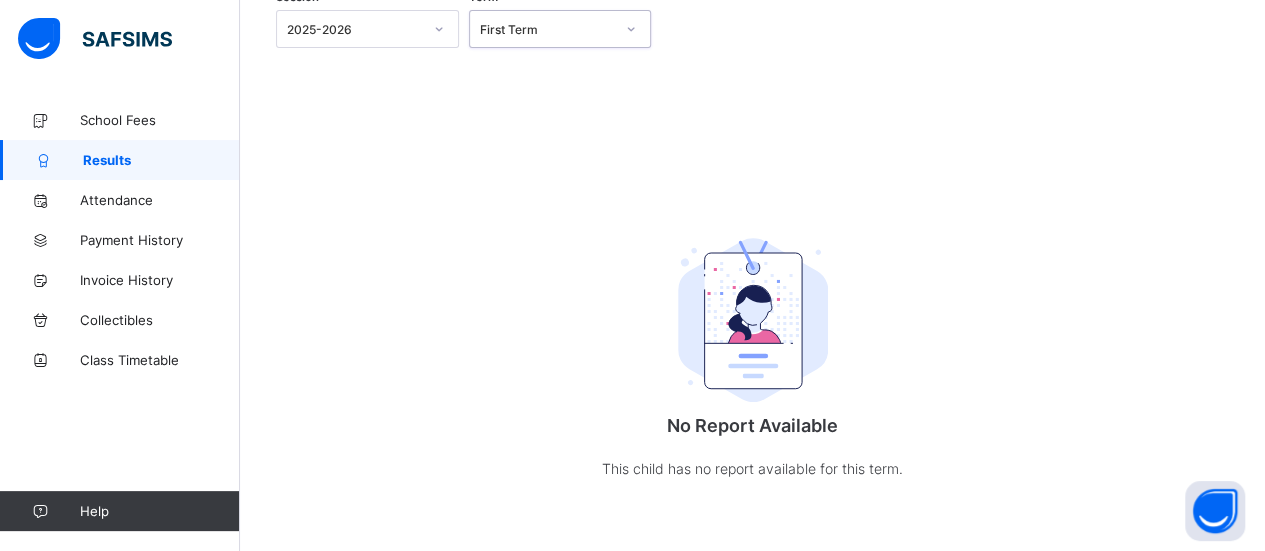 scroll, scrollTop: 52, scrollLeft: 0, axis: vertical 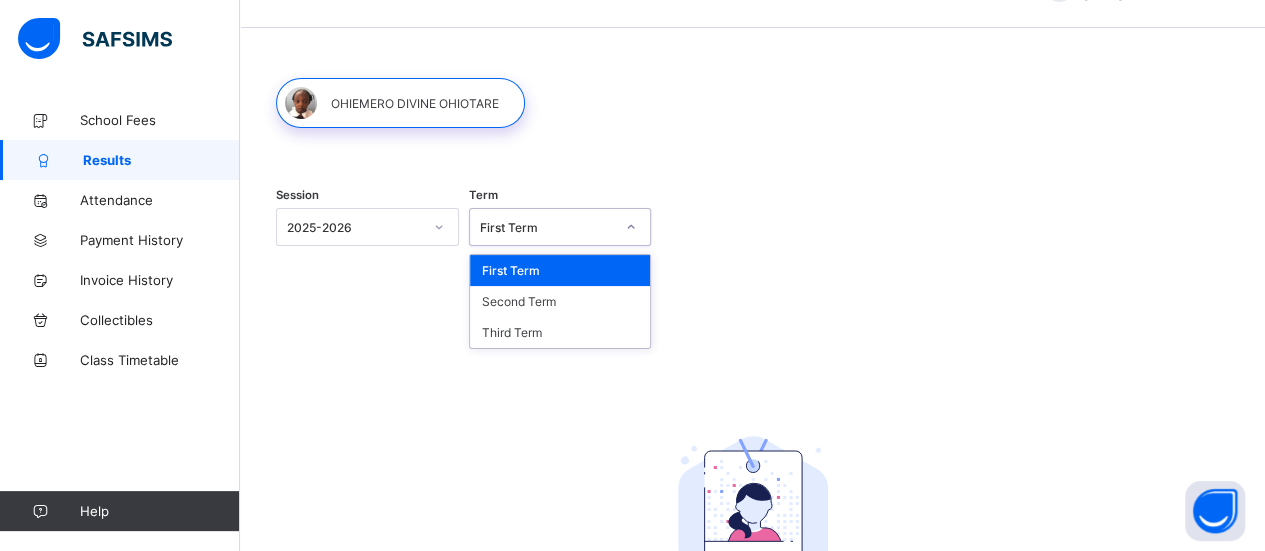 click on "First Term" at bounding box center (547, 227) 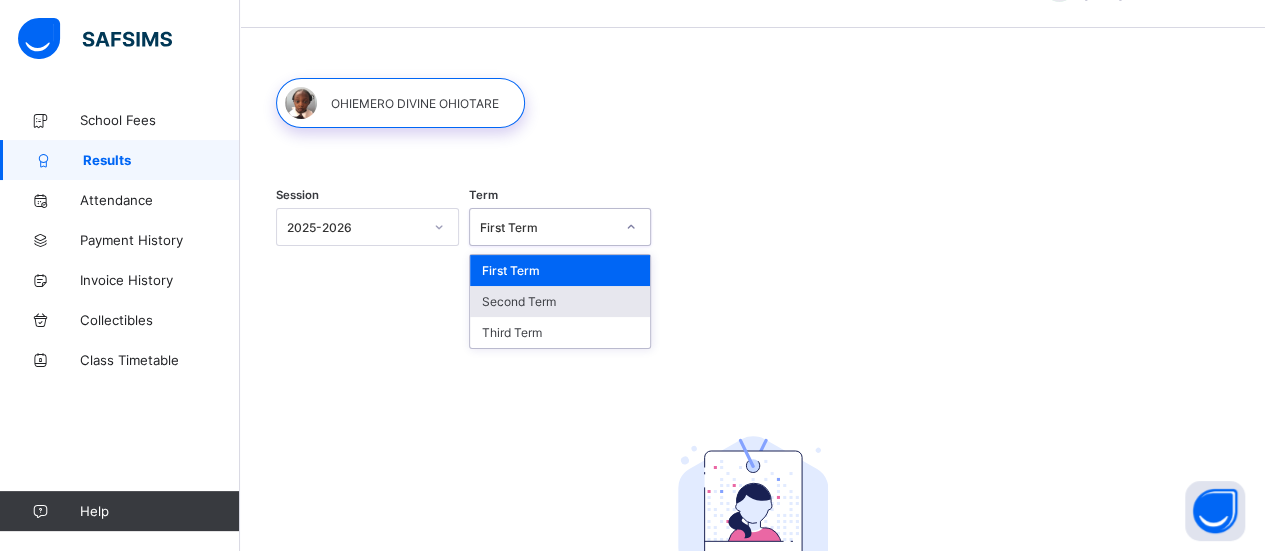 click on "Second Term" at bounding box center [560, 301] 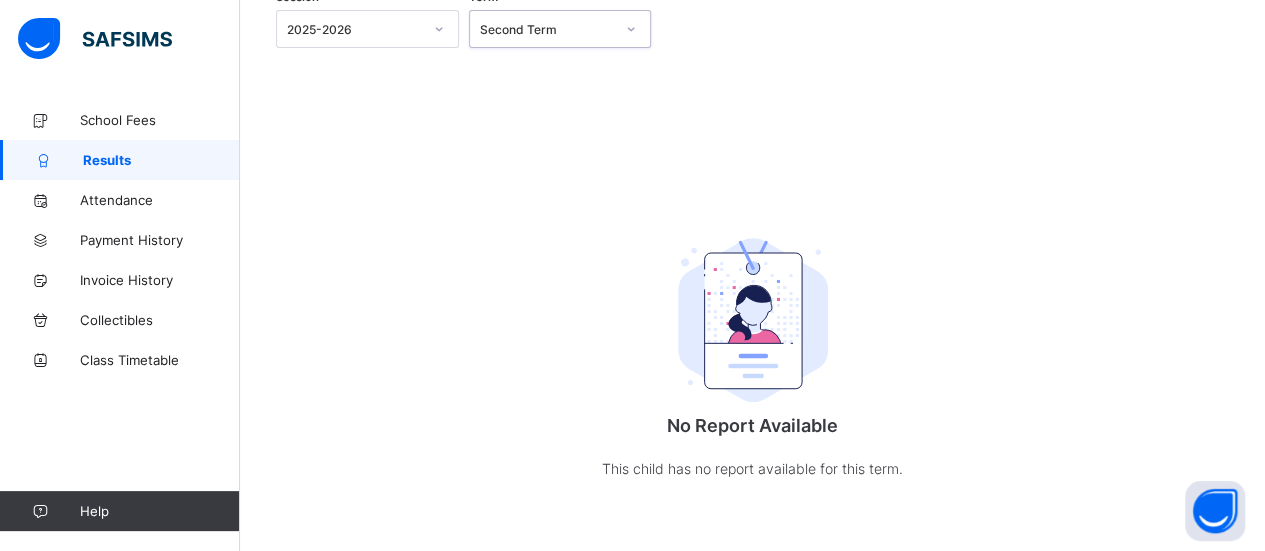 scroll, scrollTop: 0, scrollLeft: 0, axis: both 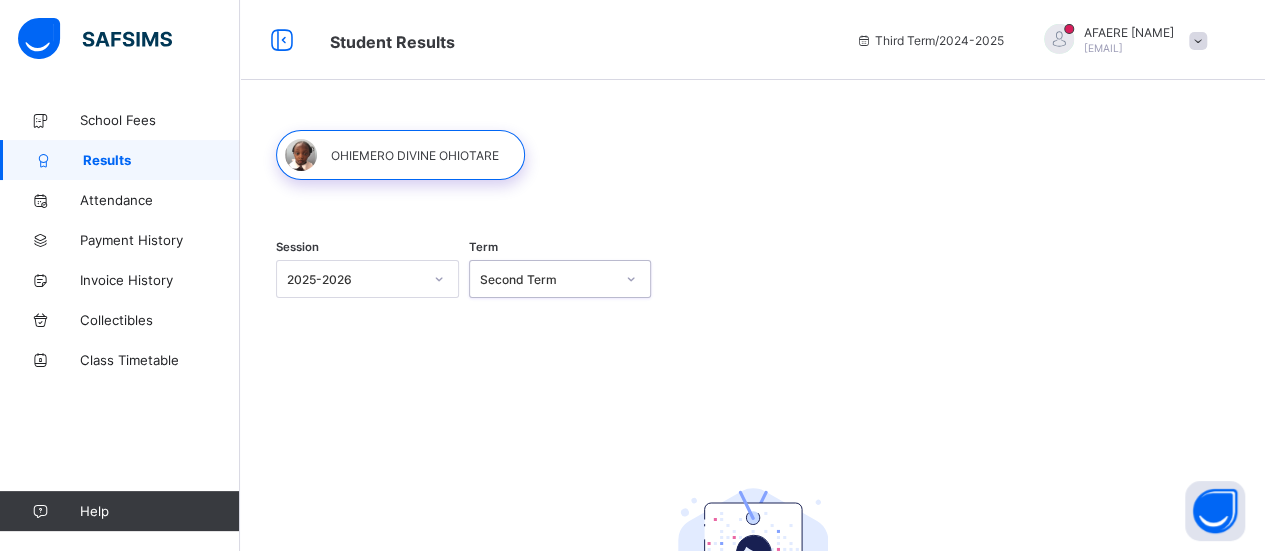 click at bounding box center (439, 279) 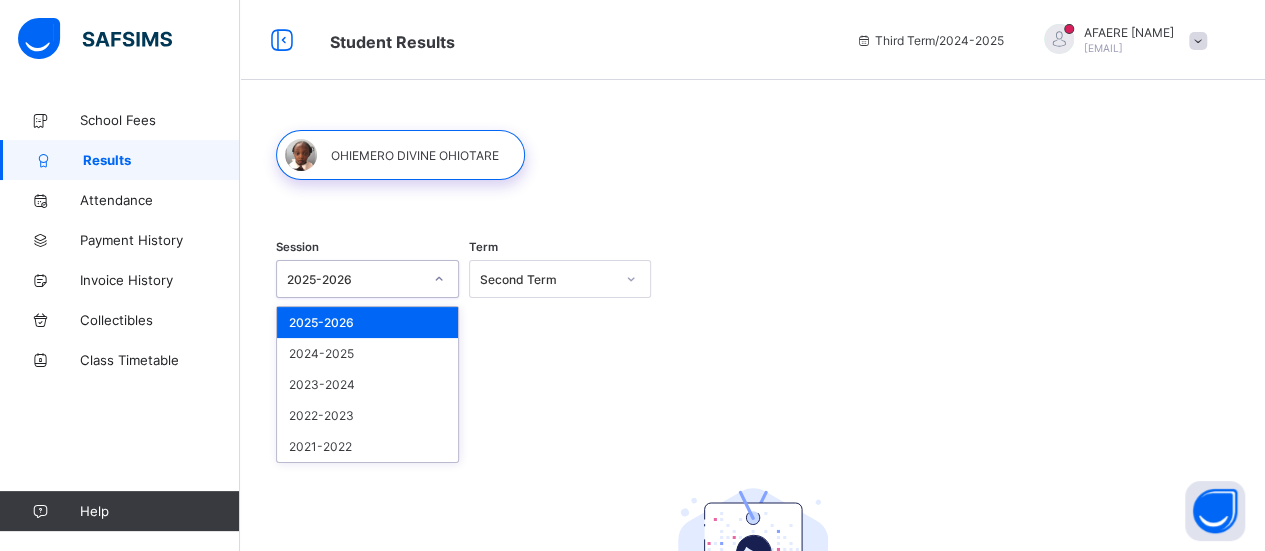 click on "Second Term" at bounding box center (547, 279) 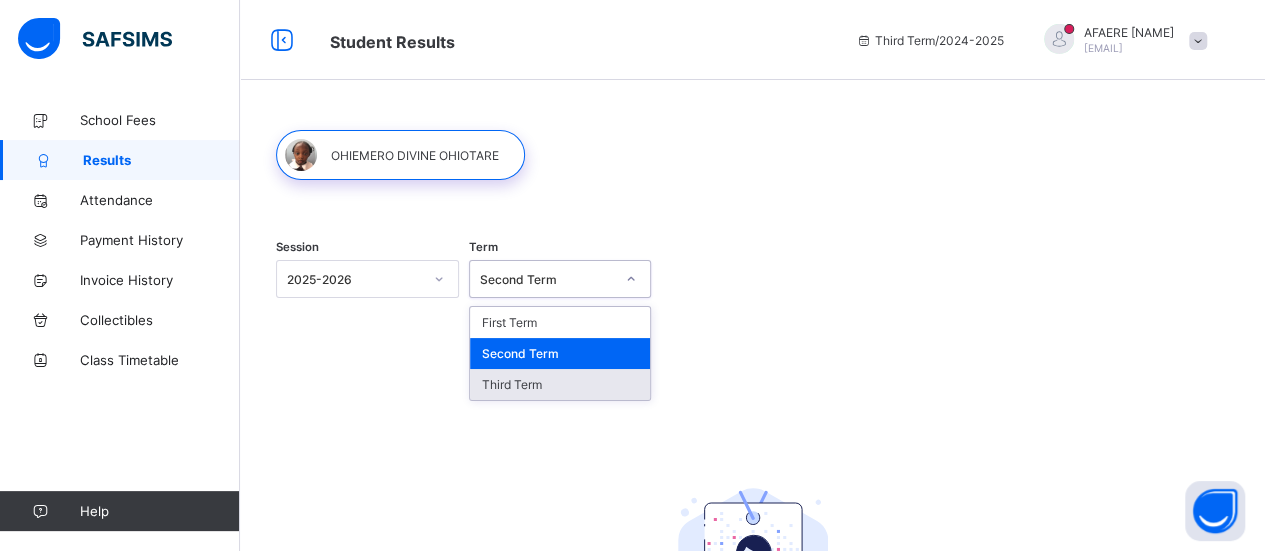 click on "Third Term" at bounding box center (560, 384) 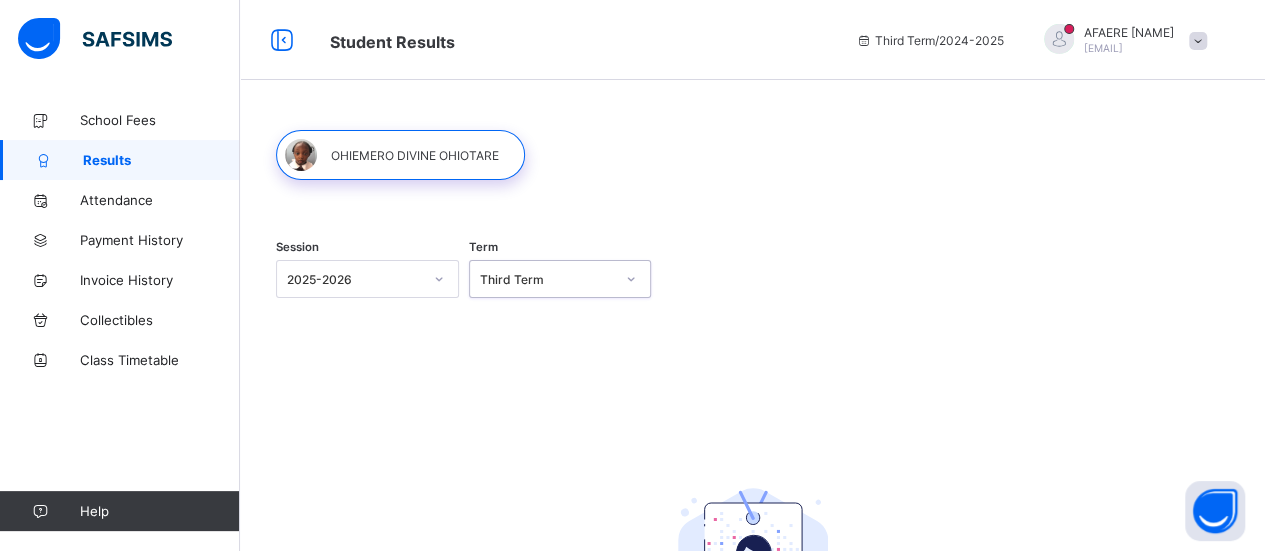 click at bounding box center (1059, 39) 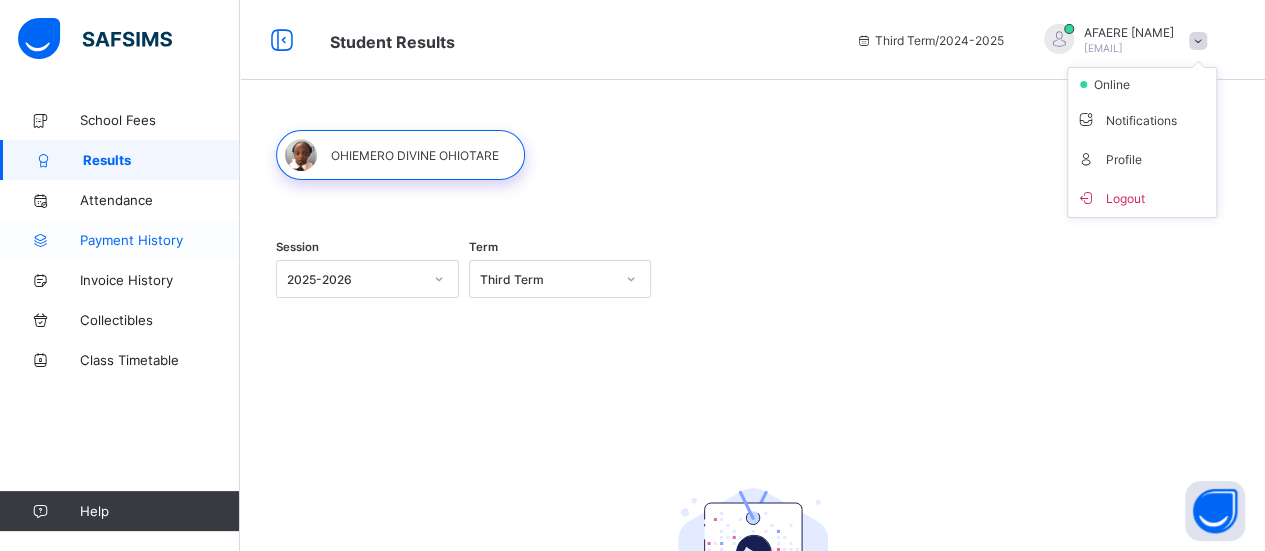 click on "Payment History" at bounding box center [160, 240] 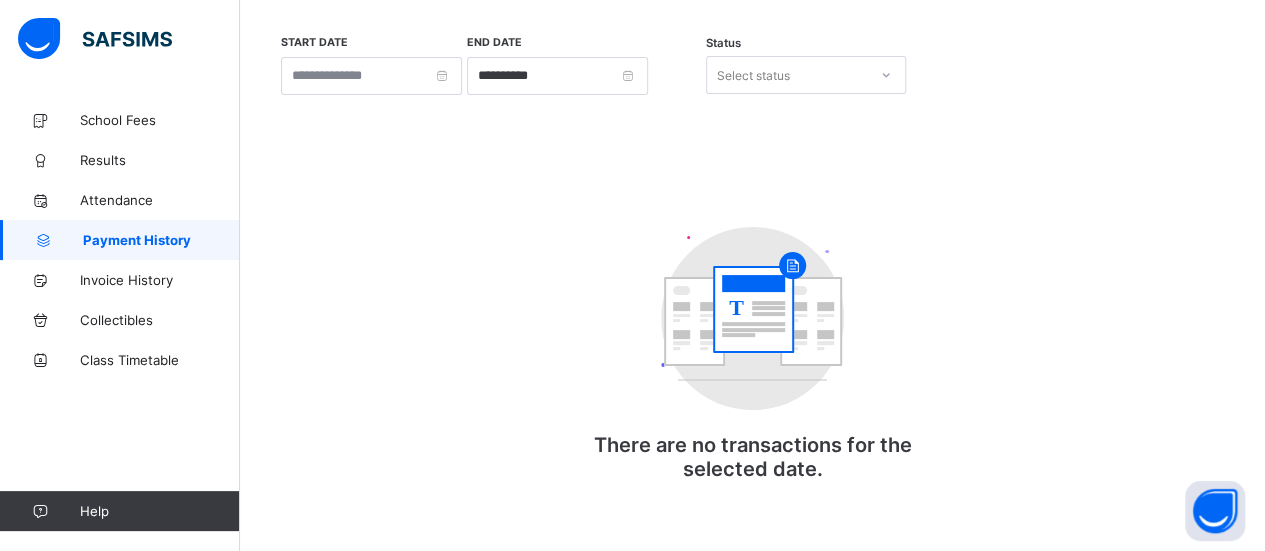 scroll, scrollTop: 0, scrollLeft: 0, axis: both 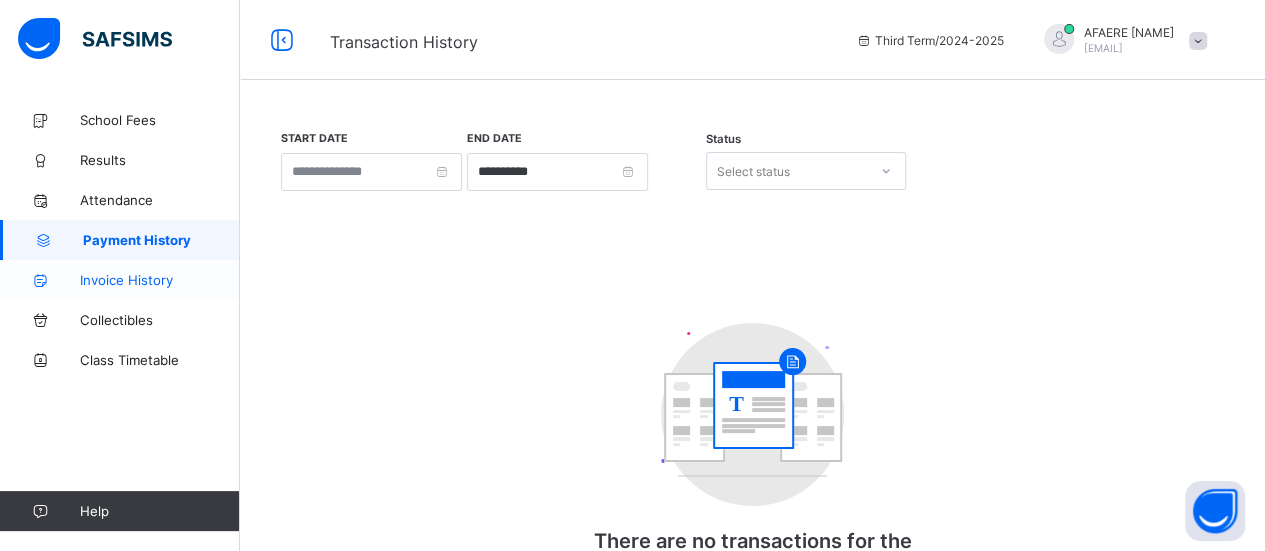 click on "Invoice History" at bounding box center [160, 280] 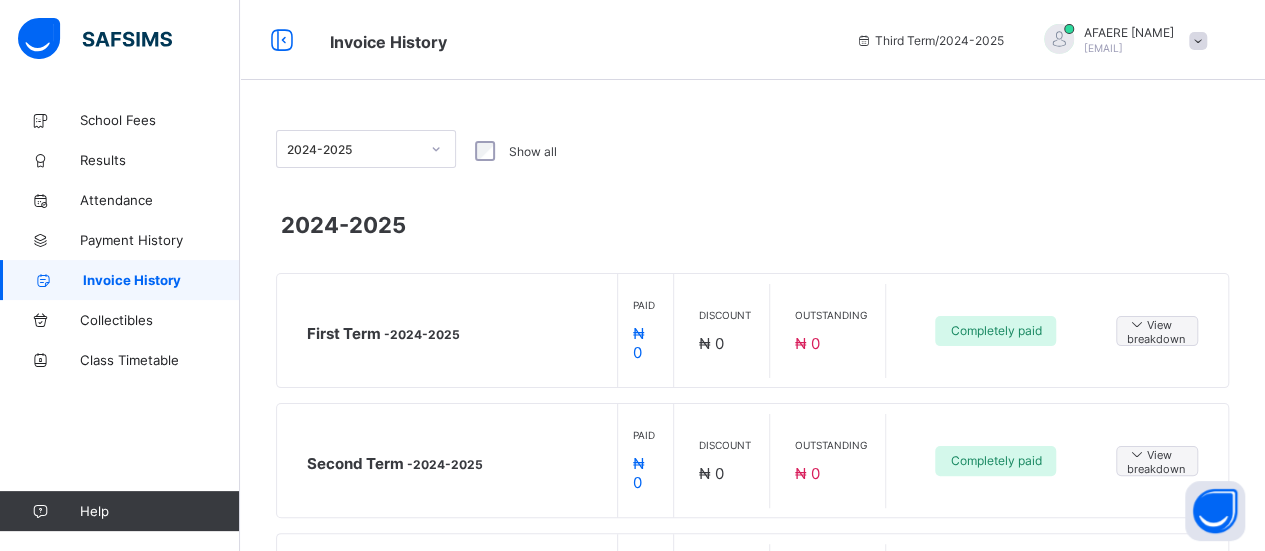 scroll, scrollTop: 87, scrollLeft: 0, axis: vertical 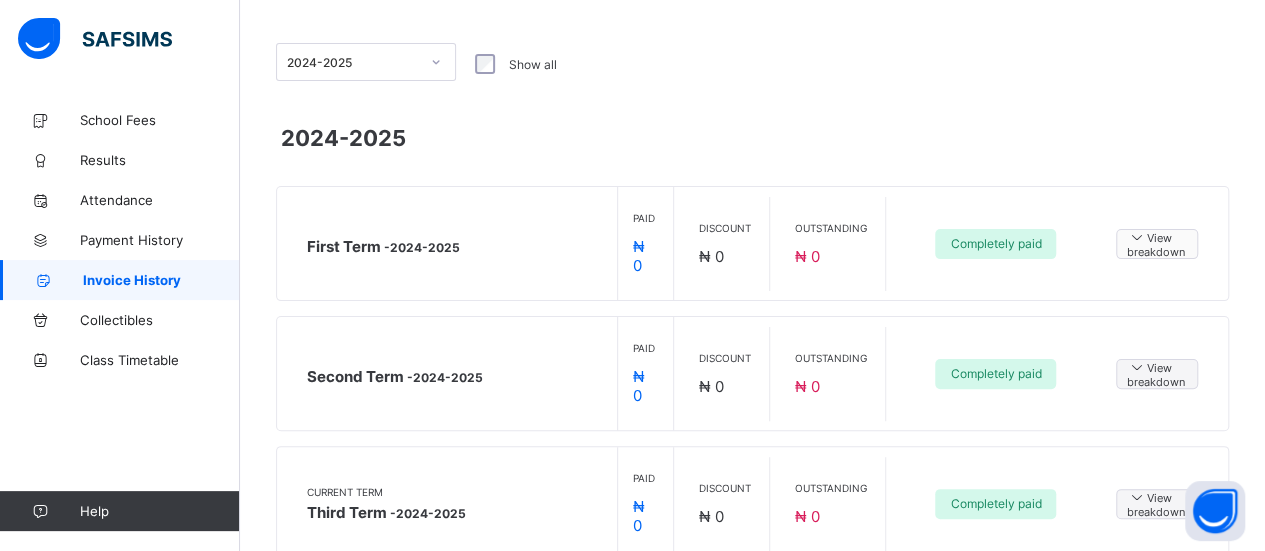 click on "View breakdown" at bounding box center (1157, 243) 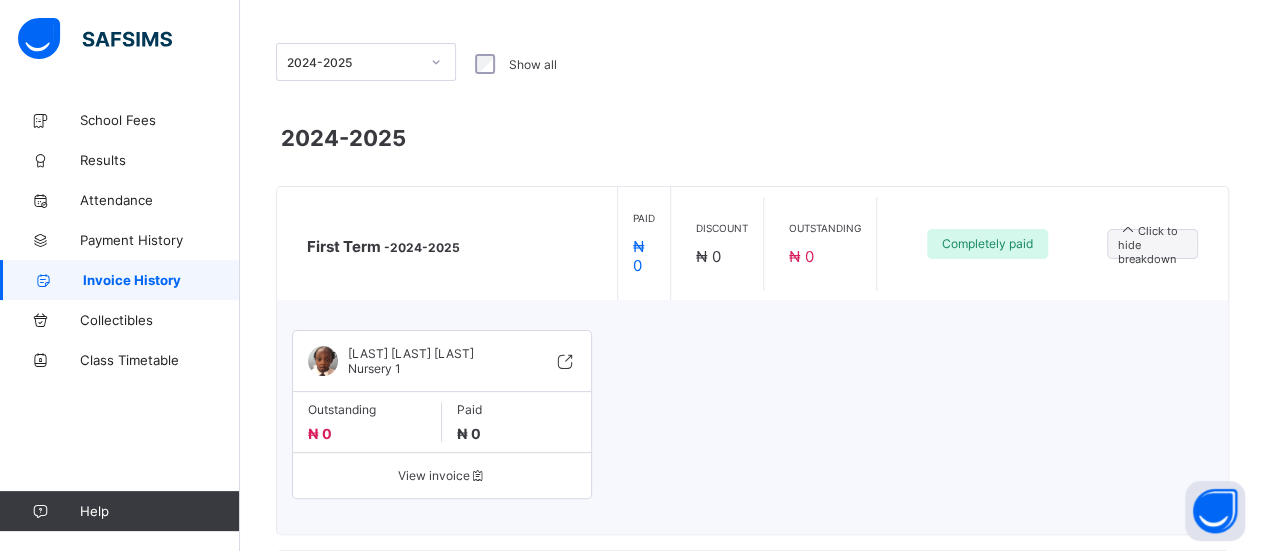 click at bounding box center (478, 475) 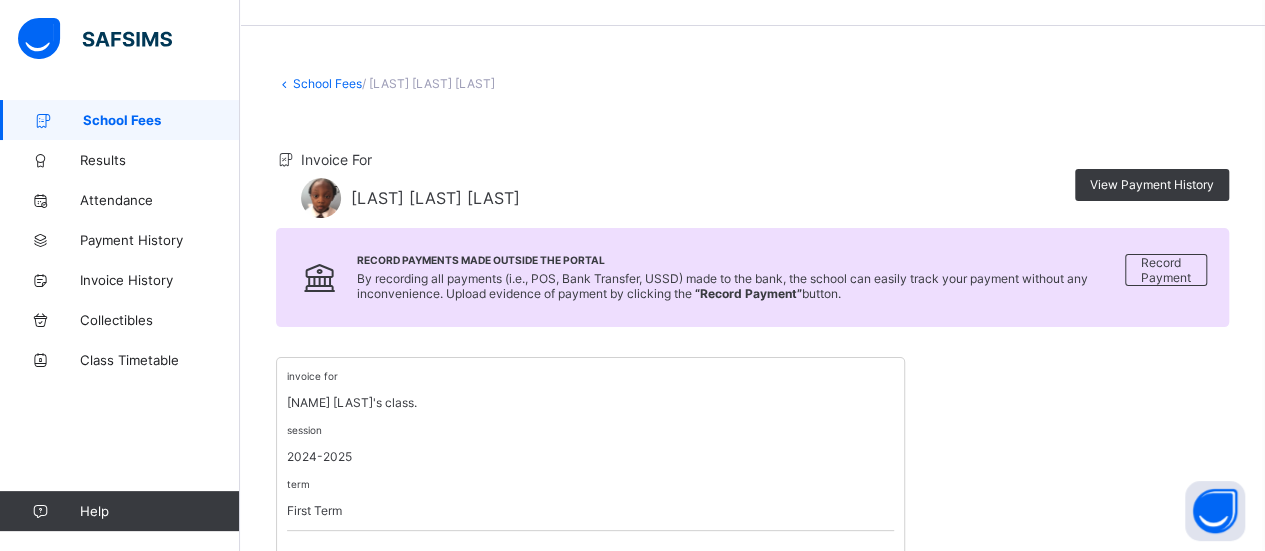 scroll, scrollTop: 0, scrollLeft: 0, axis: both 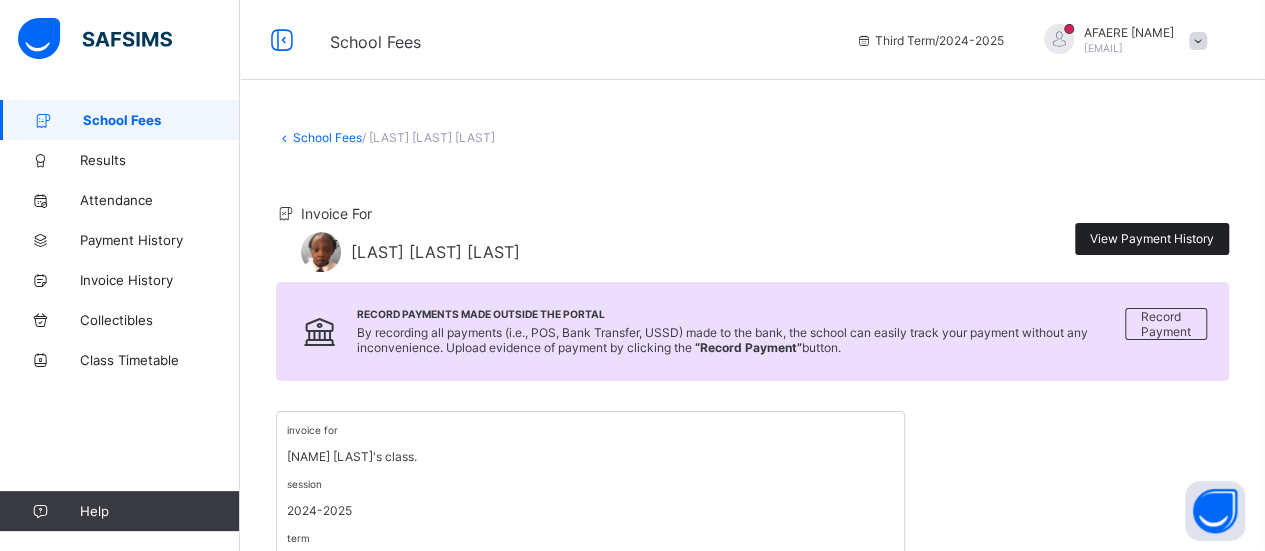 click on "View Payment History" at bounding box center [1152, 238] 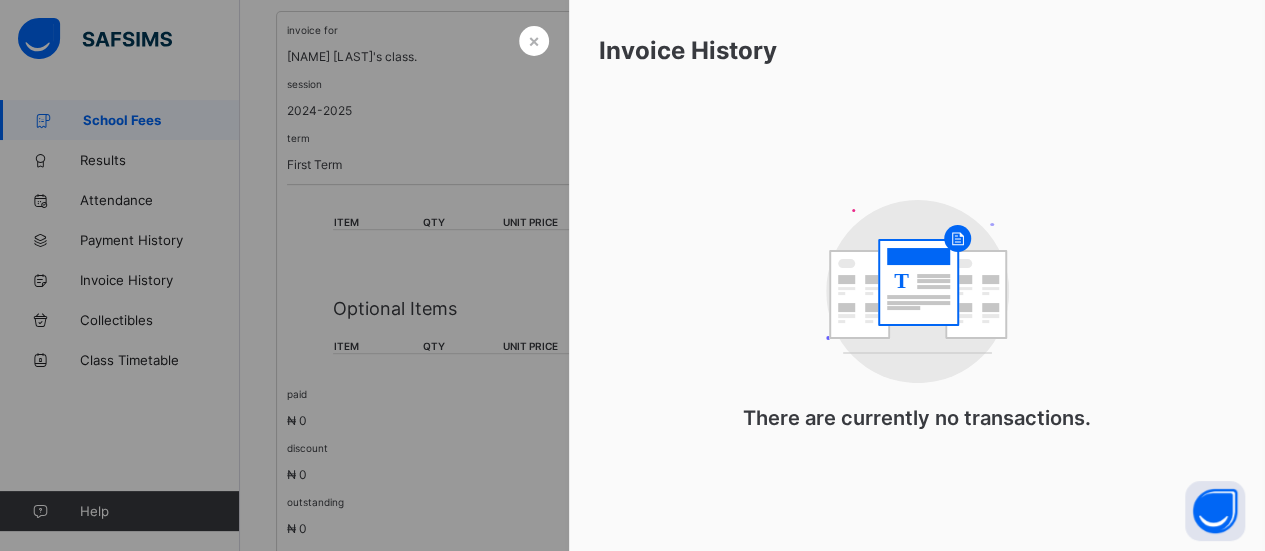 scroll, scrollTop: 100, scrollLeft: 0, axis: vertical 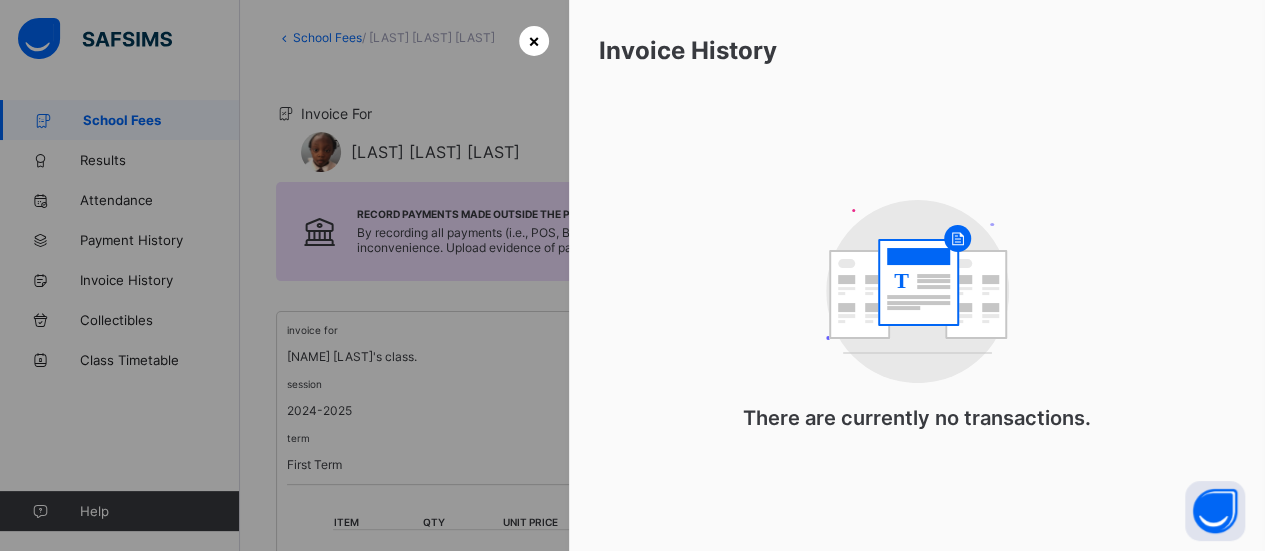 click on "×" at bounding box center [534, 41] 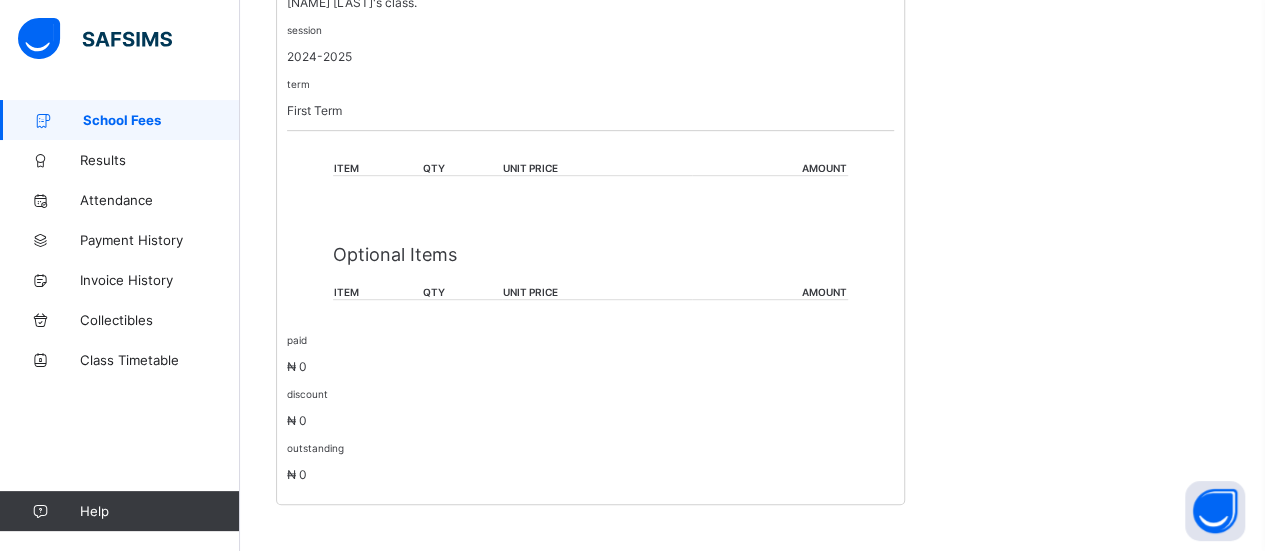 scroll, scrollTop: 154, scrollLeft: 0, axis: vertical 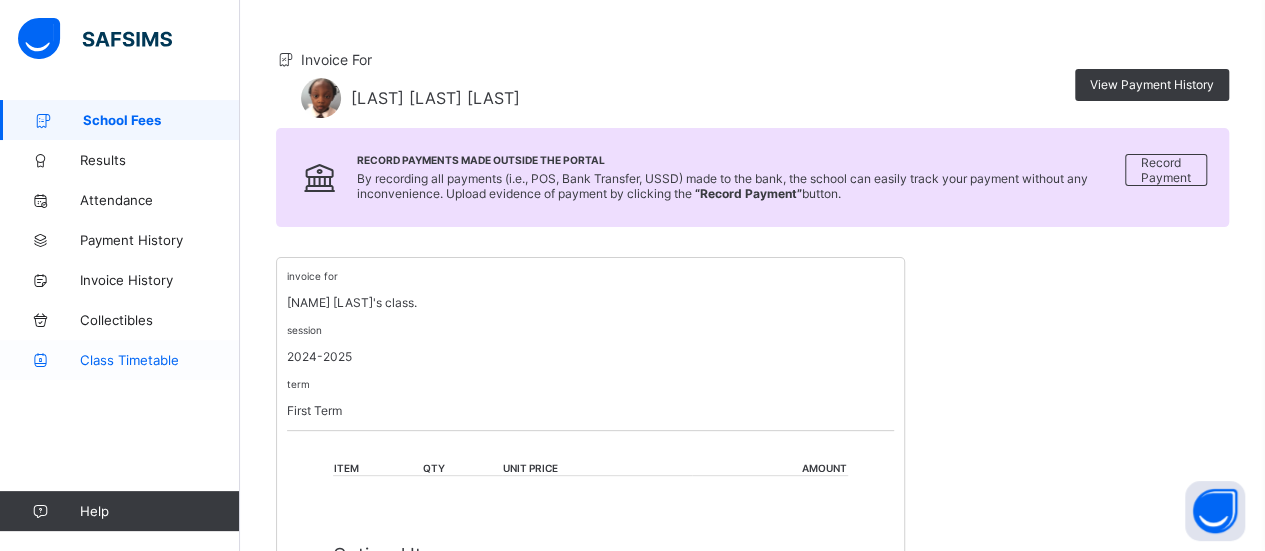 click on "Class Timetable" at bounding box center (160, 360) 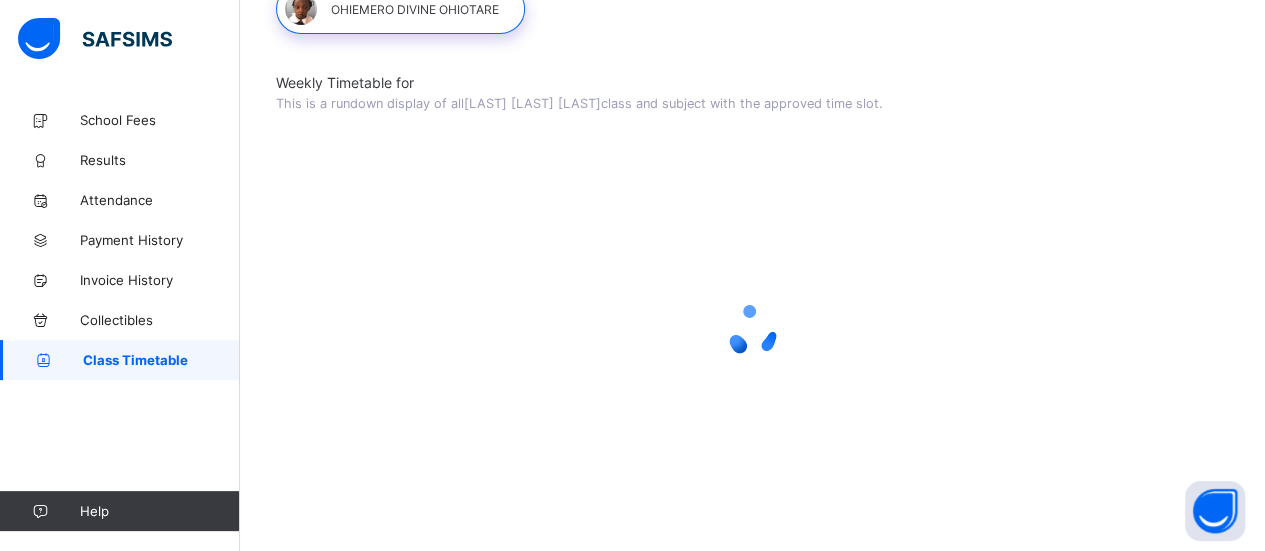 scroll, scrollTop: 95, scrollLeft: 0, axis: vertical 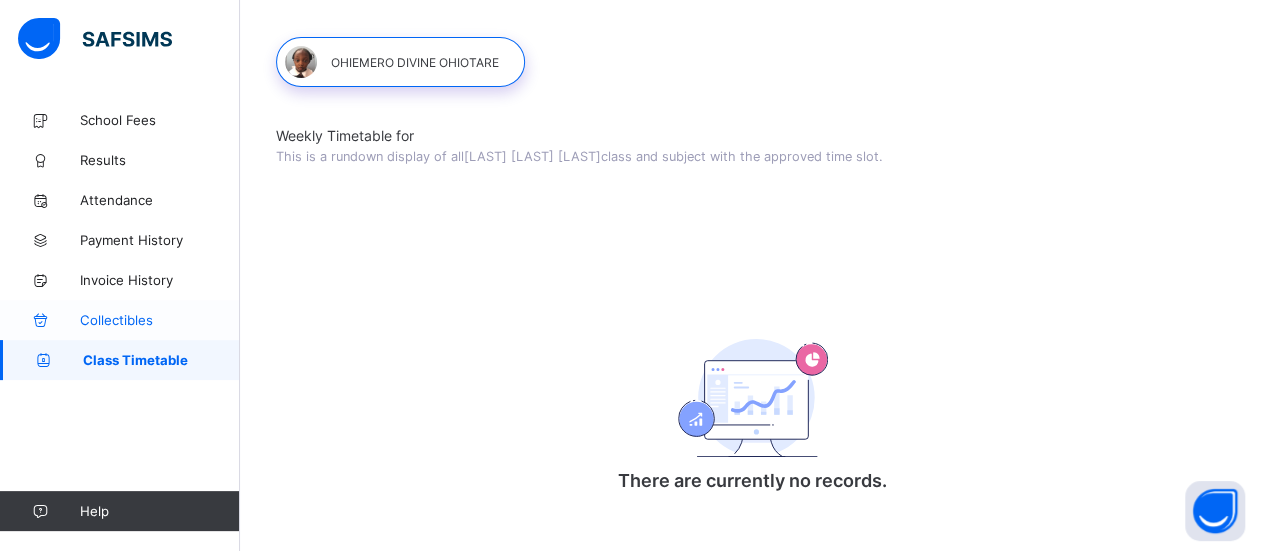 click on "Collectibles" at bounding box center [120, 320] 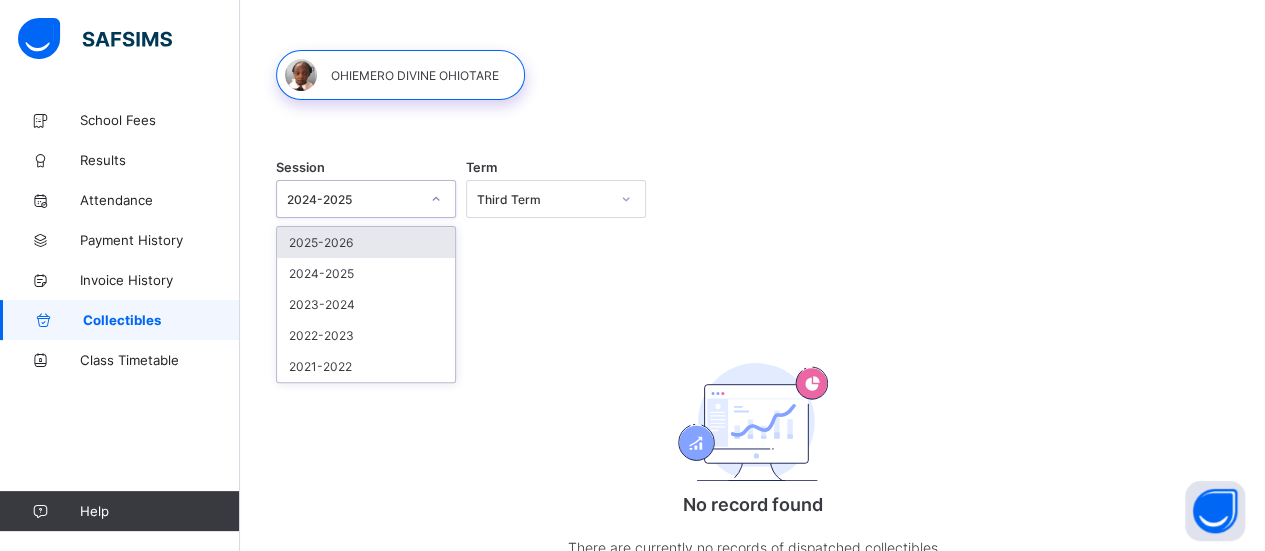 click on "2024-2025" at bounding box center (353, 199) 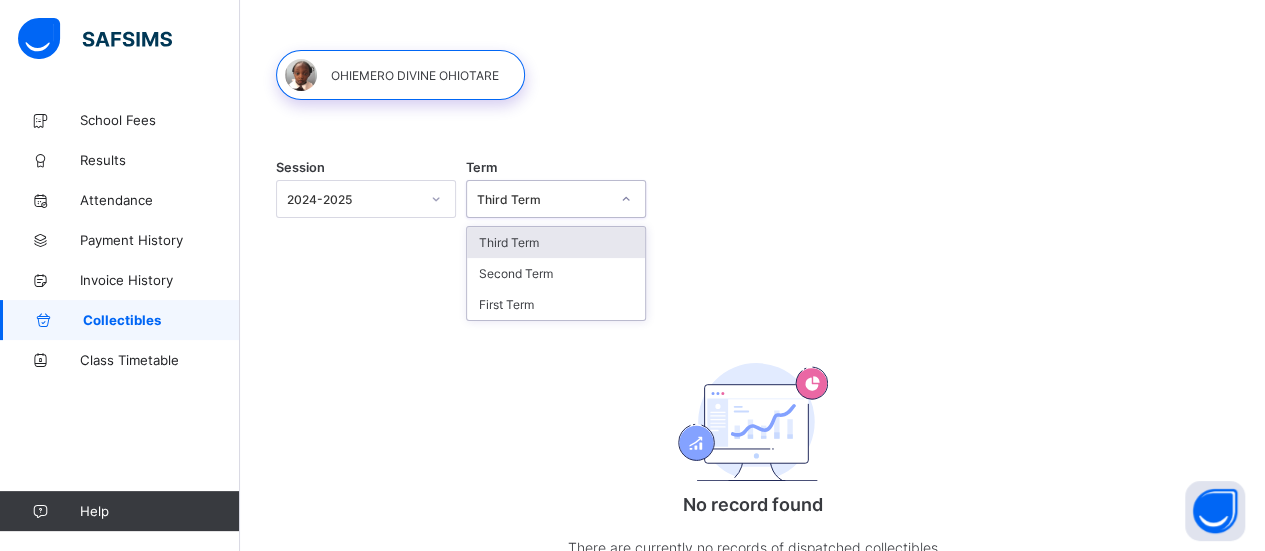 click on "Third Term" at bounding box center [537, 199] 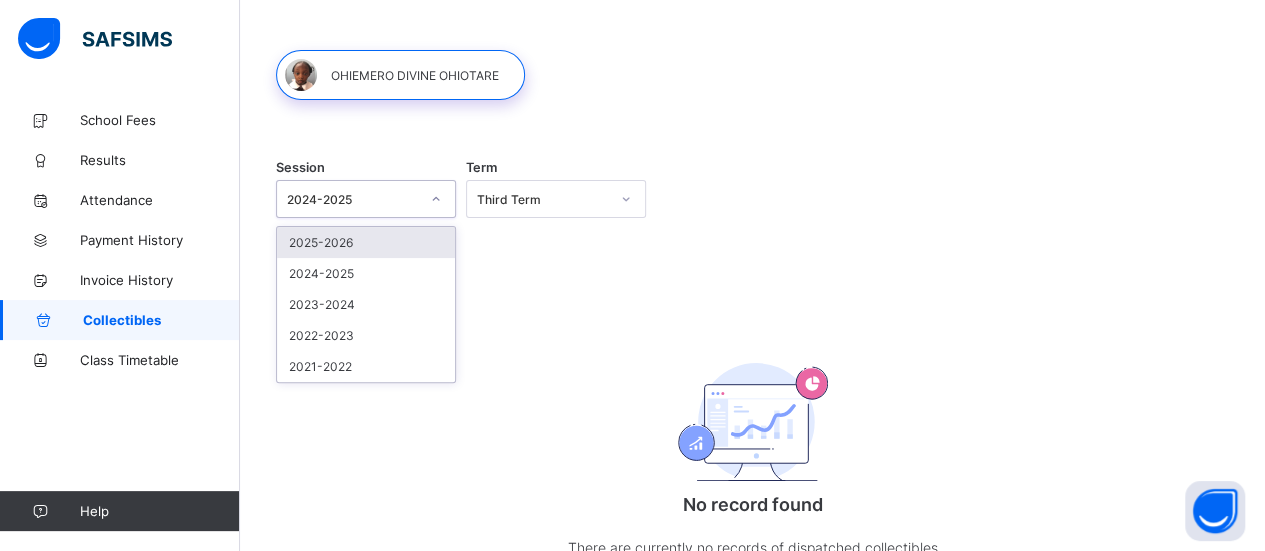 click on "2025-2026" at bounding box center [366, 242] 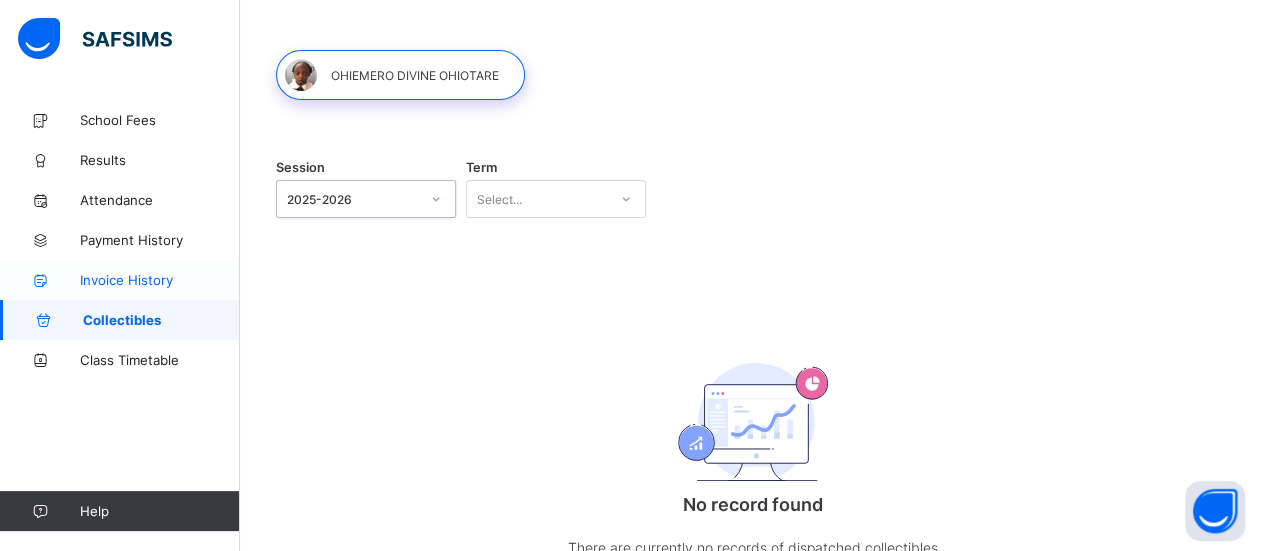 click on "Invoice History" at bounding box center (160, 280) 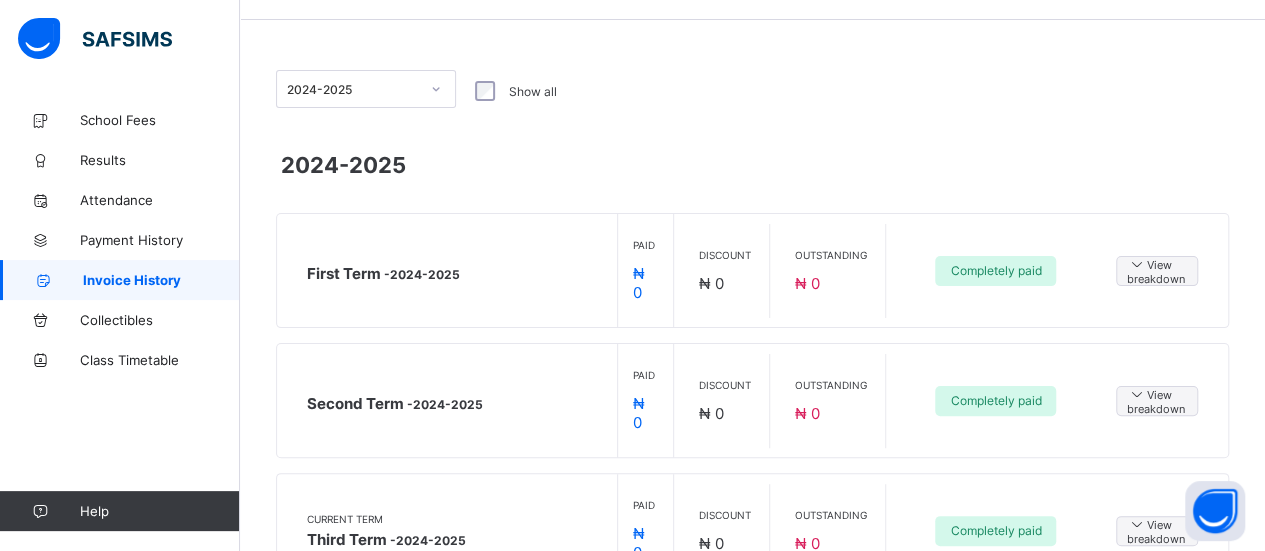 scroll, scrollTop: 87, scrollLeft: 0, axis: vertical 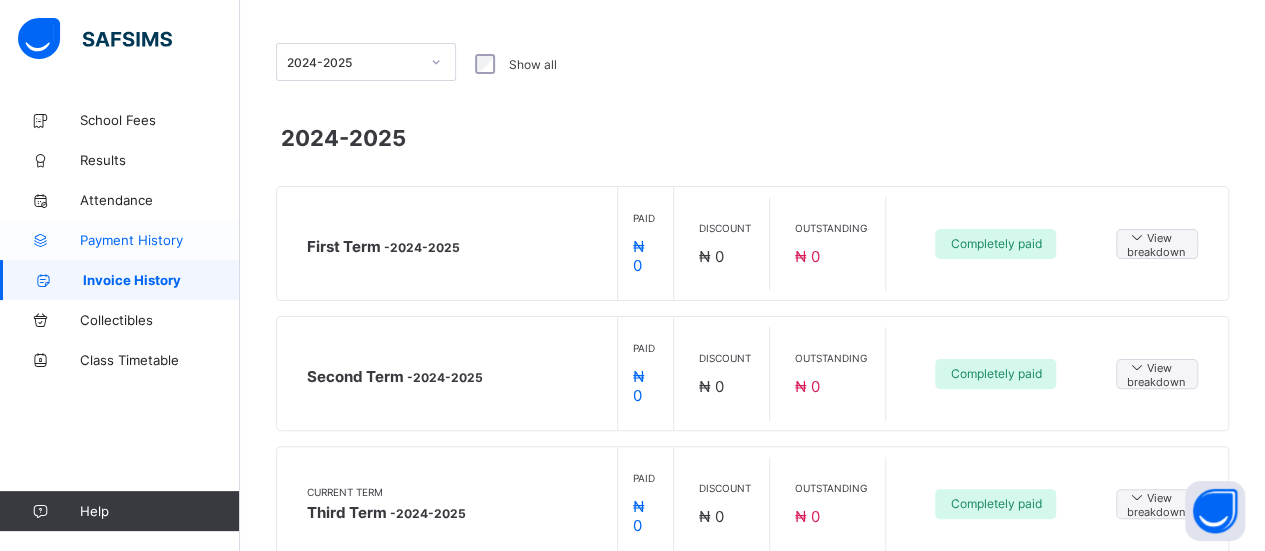 click on "Payment History" at bounding box center (120, 240) 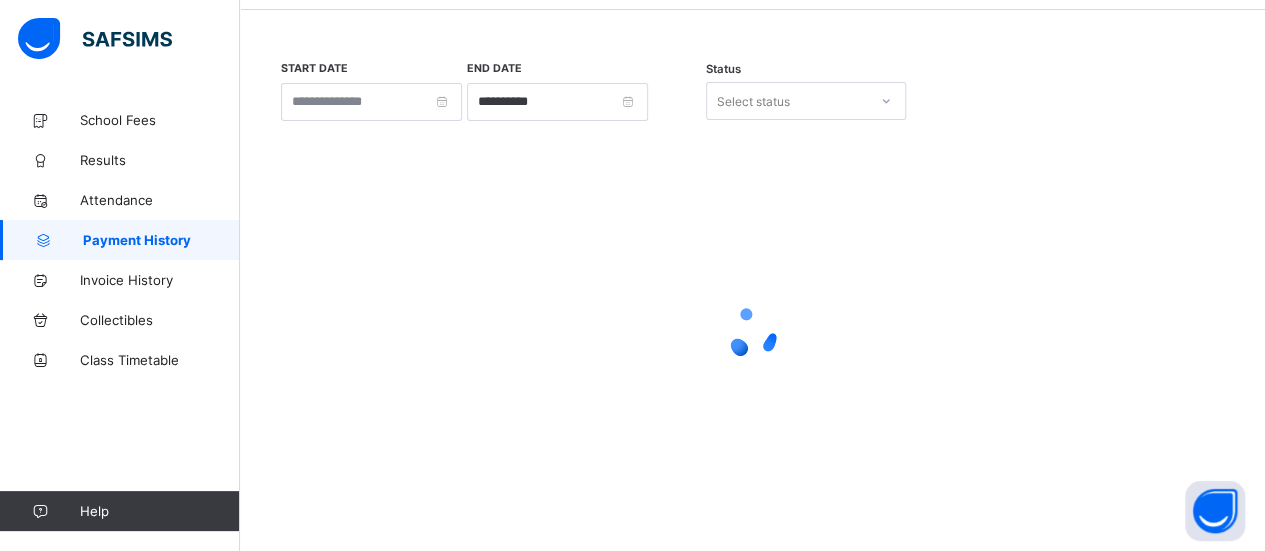 scroll, scrollTop: 87, scrollLeft: 0, axis: vertical 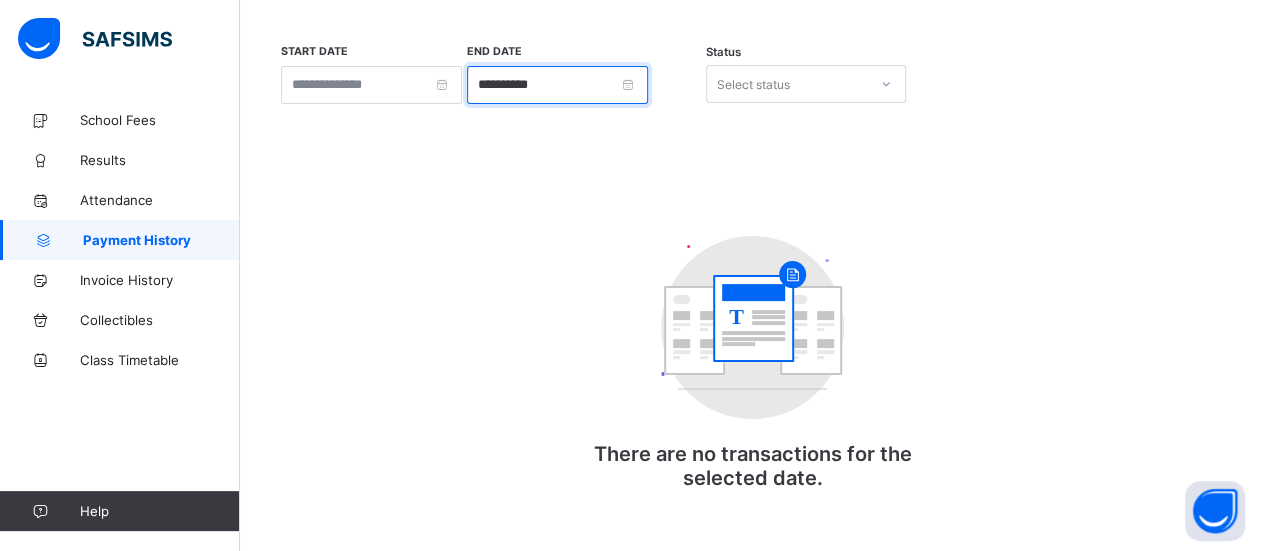 click on "**********" at bounding box center [557, 85] 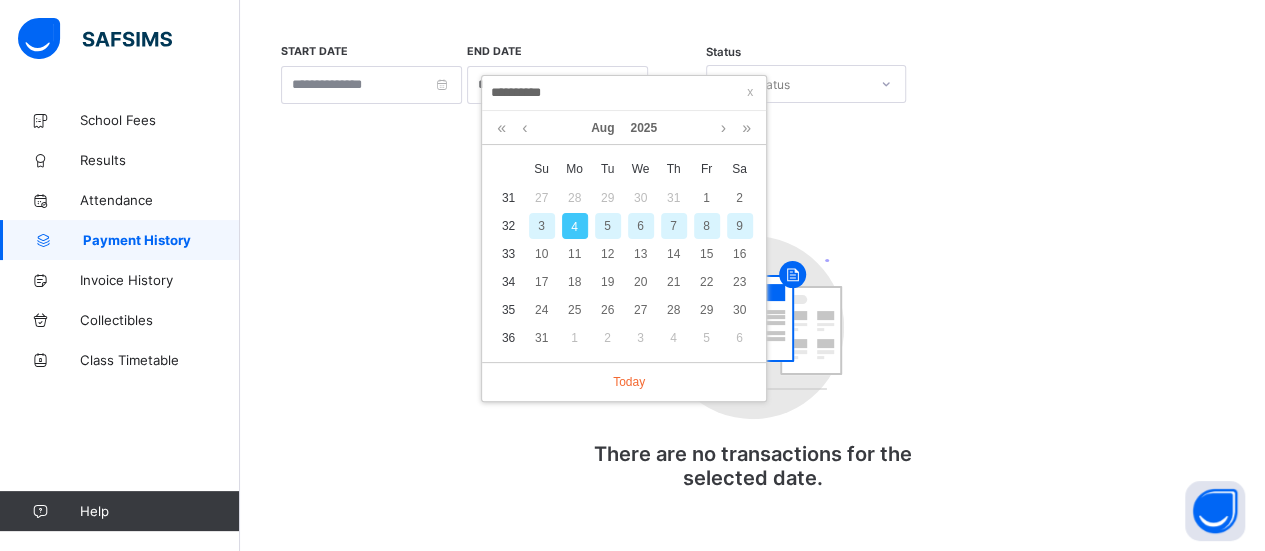 click on "**********" at bounding box center [752, 286] 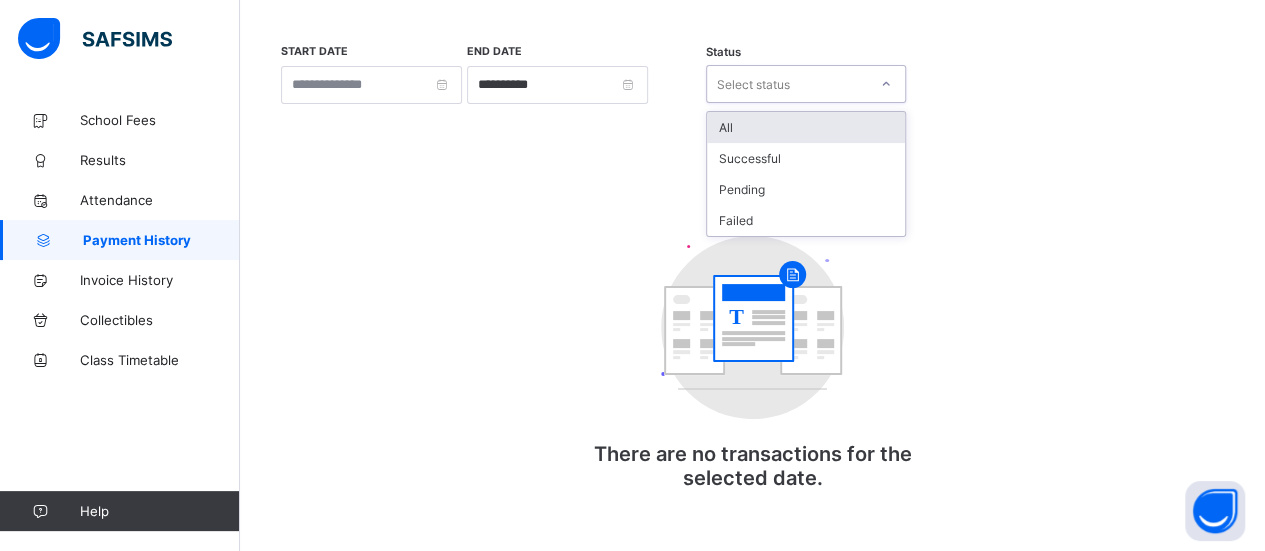 click on "Select status" at bounding box center [787, 84] 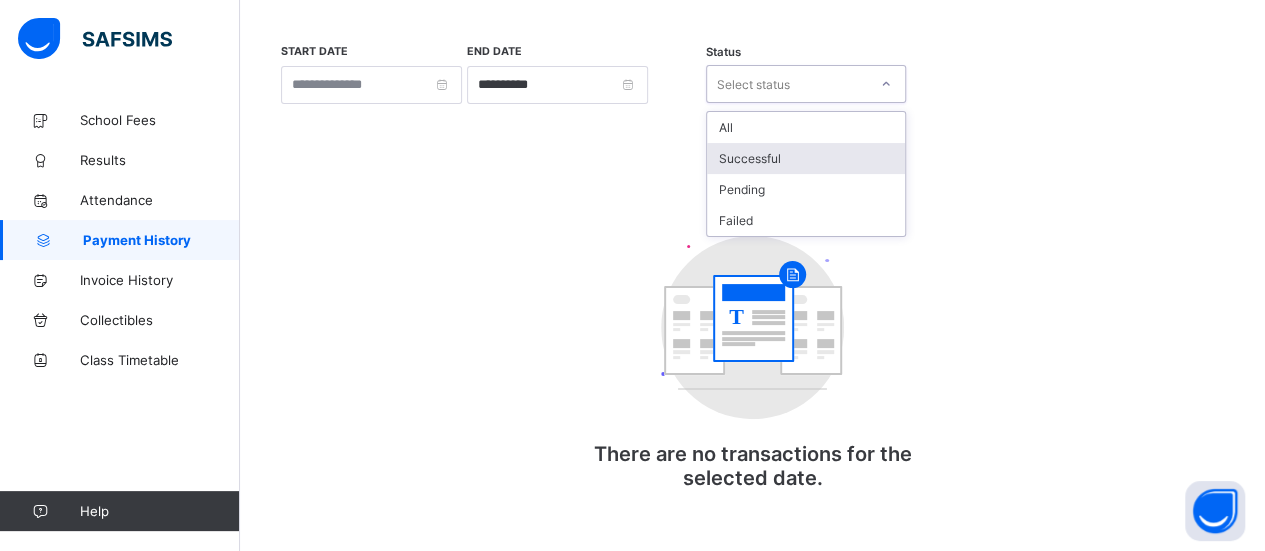 click on "Successful" at bounding box center (806, 158) 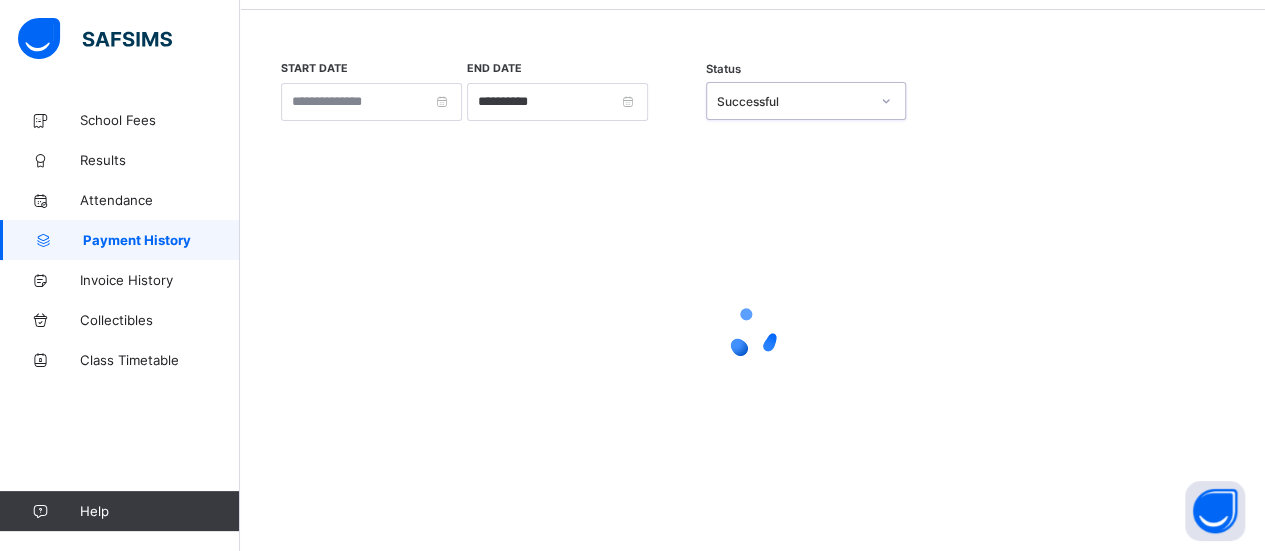 scroll, scrollTop: 87, scrollLeft: 0, axis: vertical 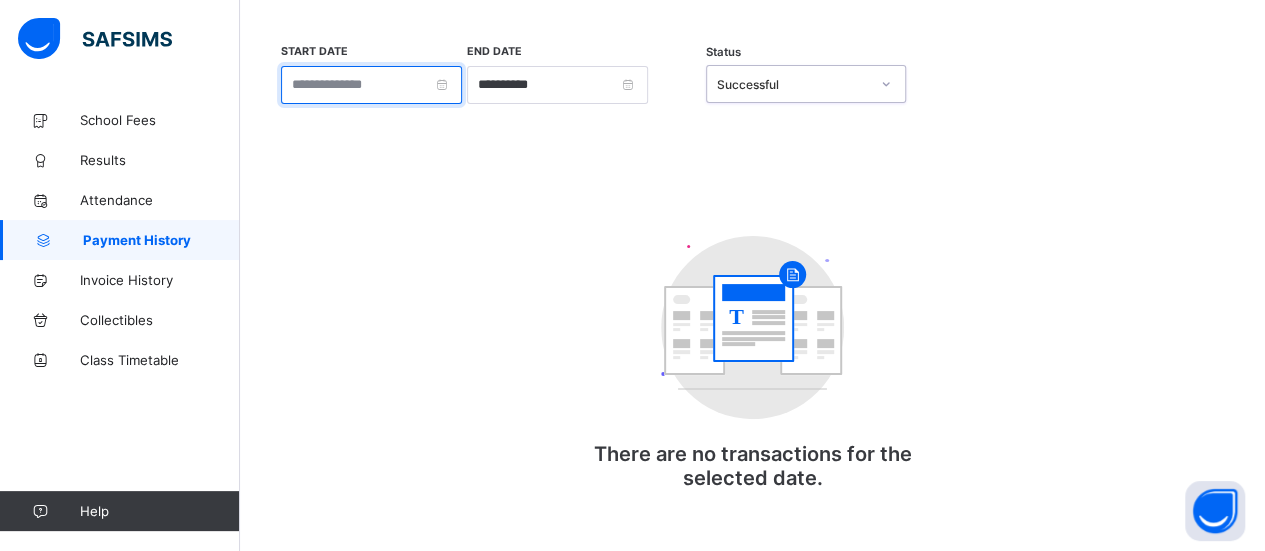 click at bounding box center [371, 85] 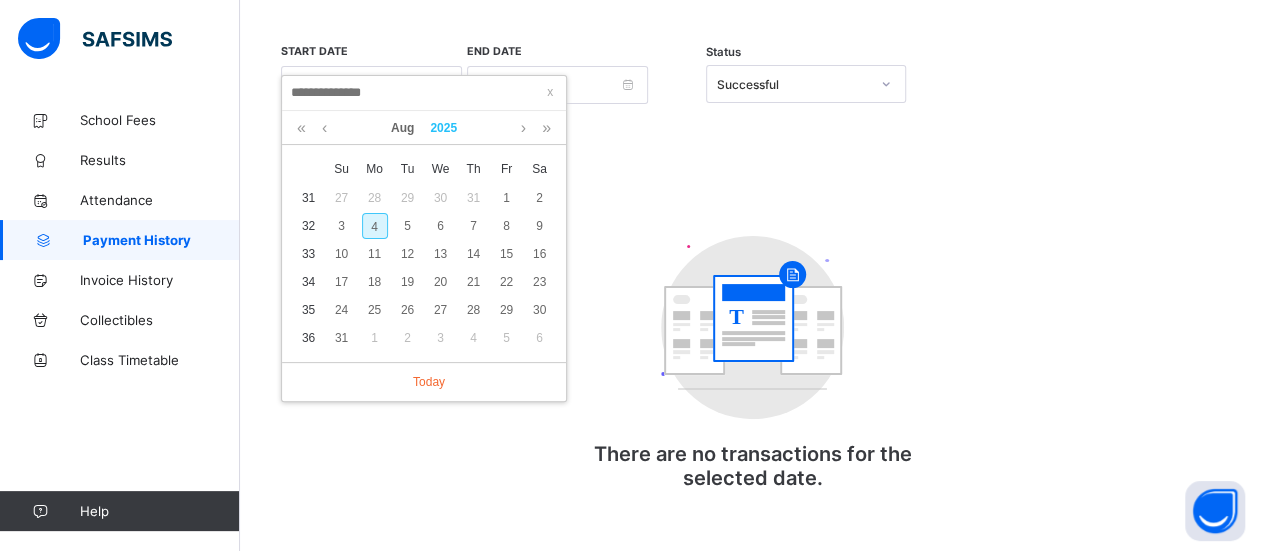 click on "2025" at bounding box center (443, 128) 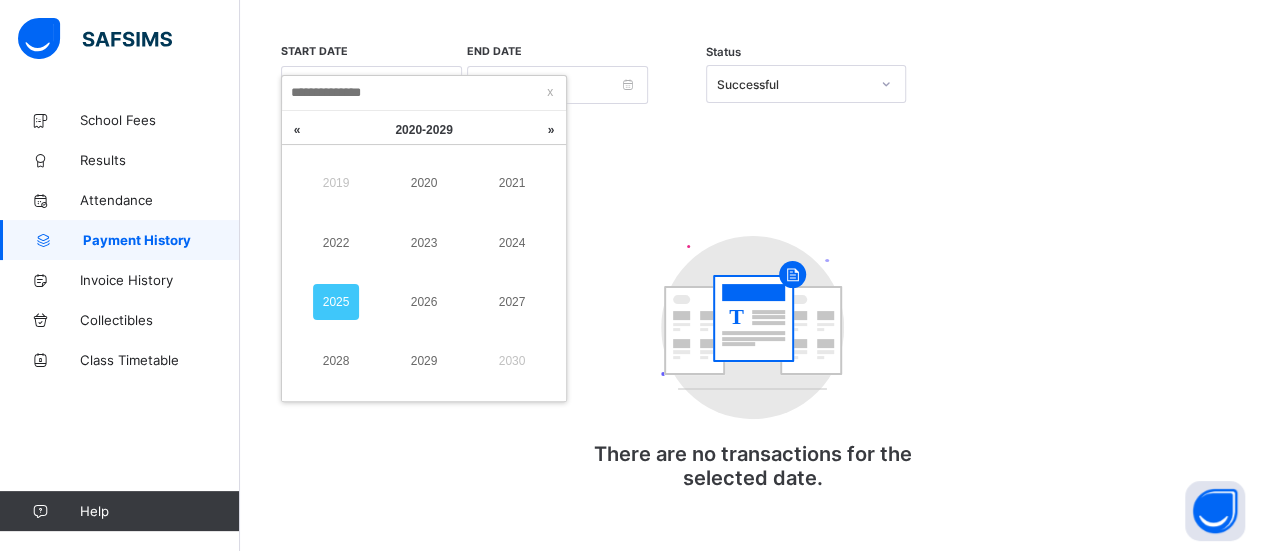 click on "2023" at bounding box center (424, 243) 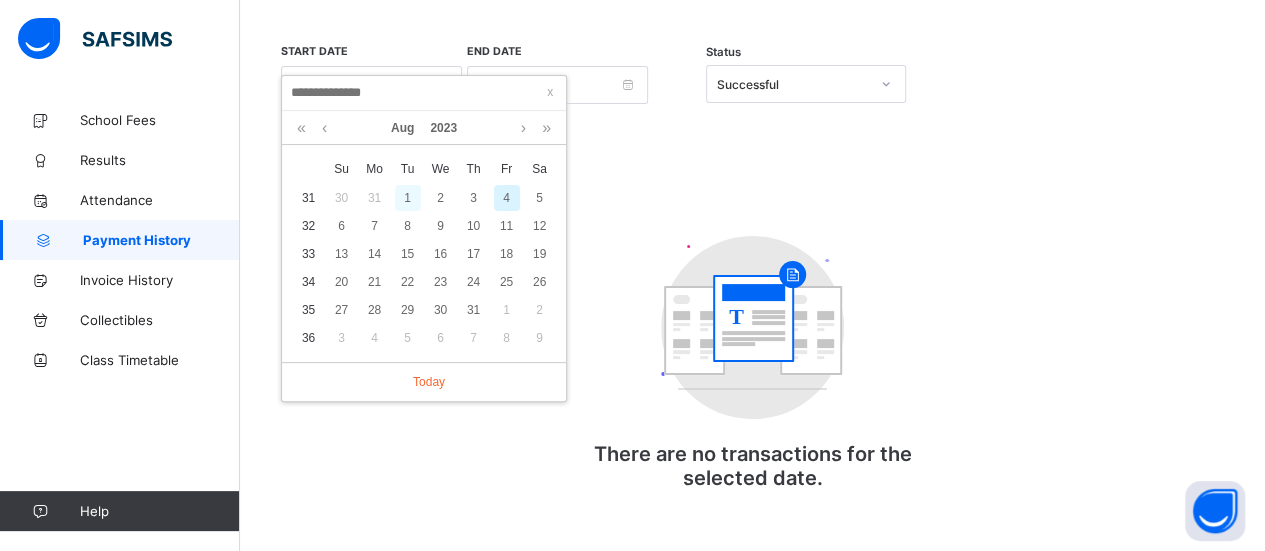 click on "1" at bounding box center [408, 198] 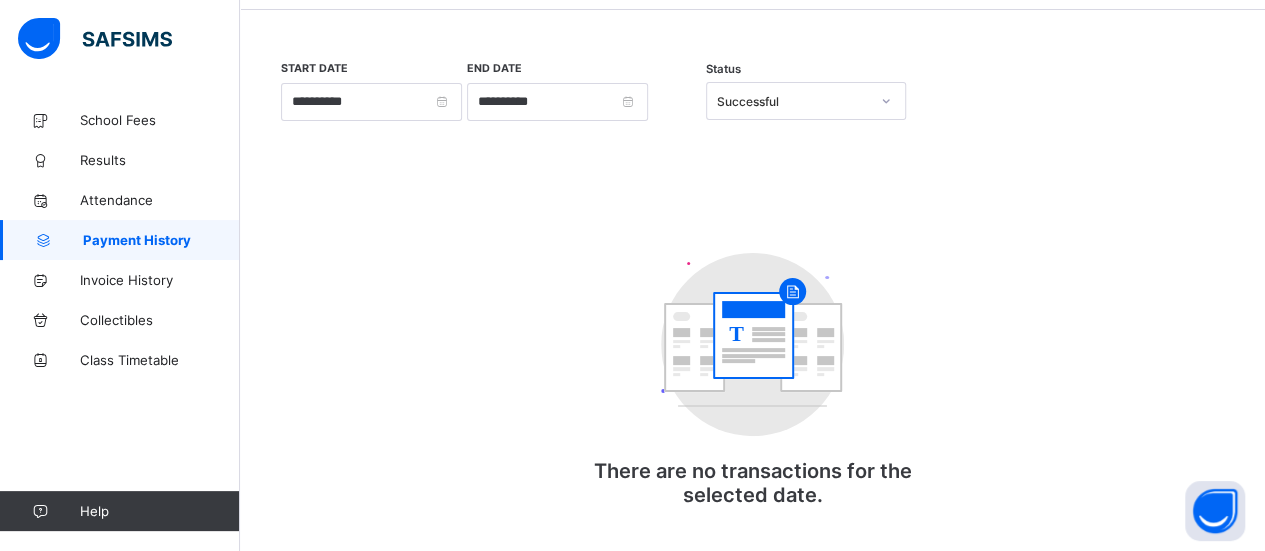 scroll, scrollTop: 87, scrollLeft: 0, axis: vertical 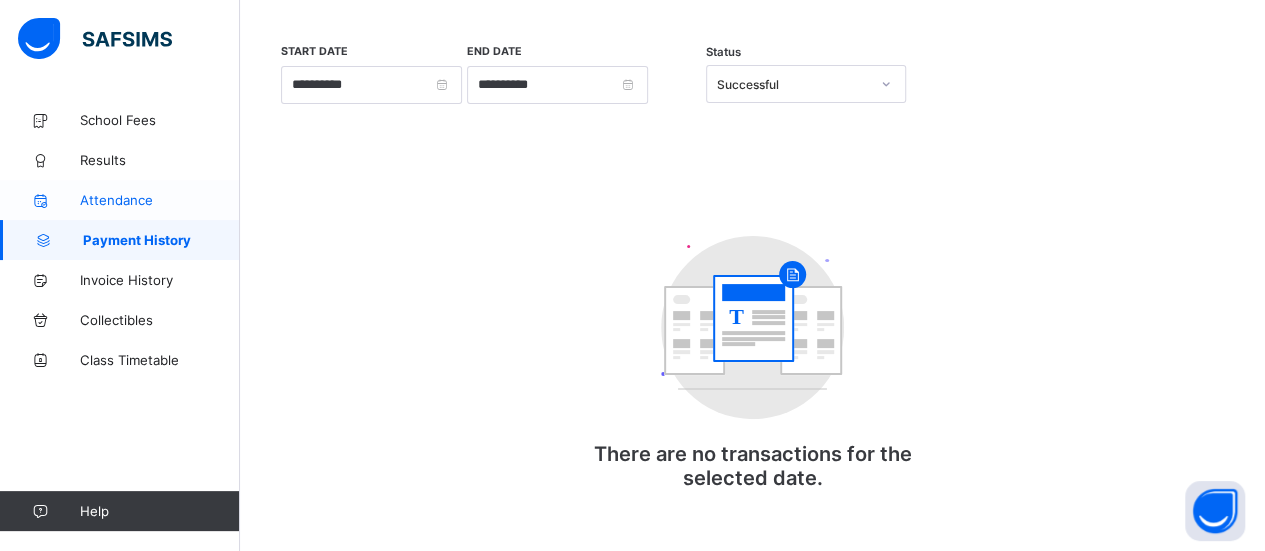 click on "Attendance" at bounding box center (160, 200) 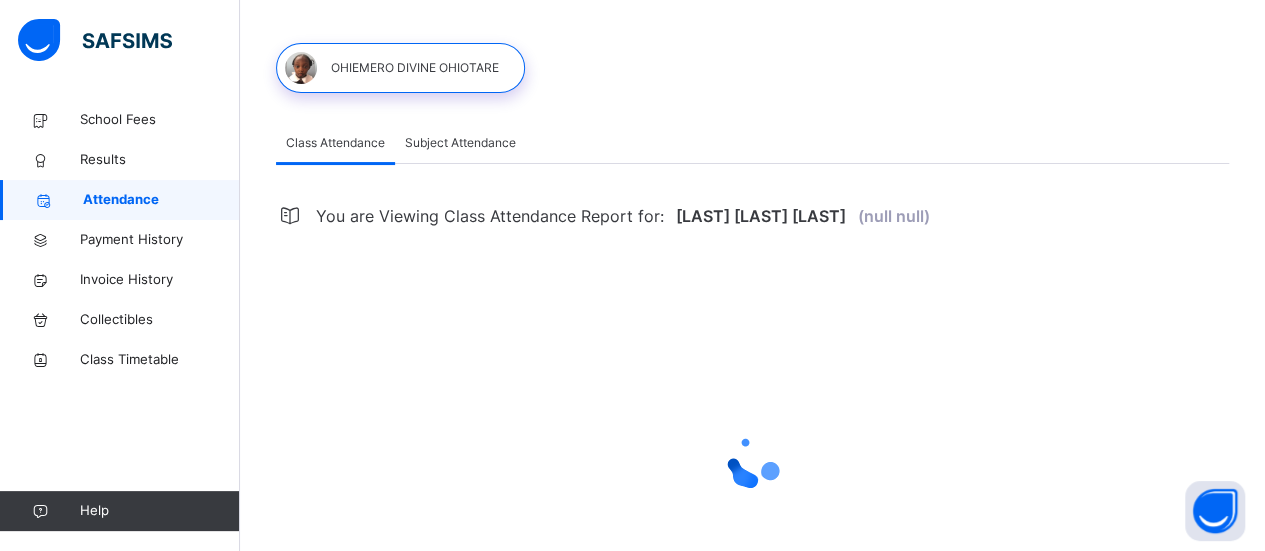 select on "****" 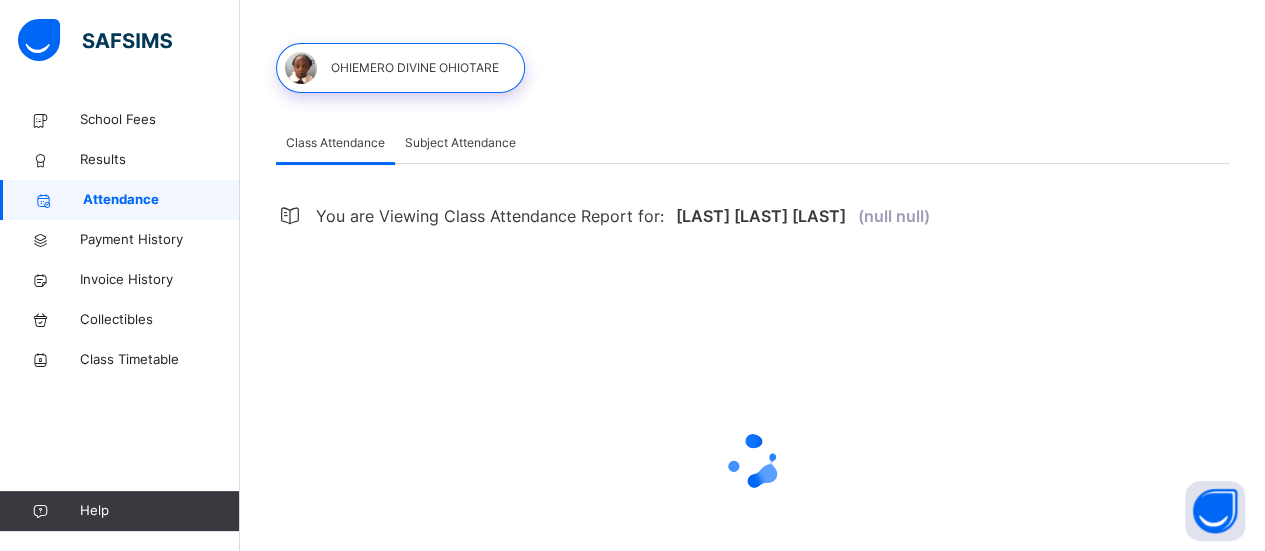 select on "*" 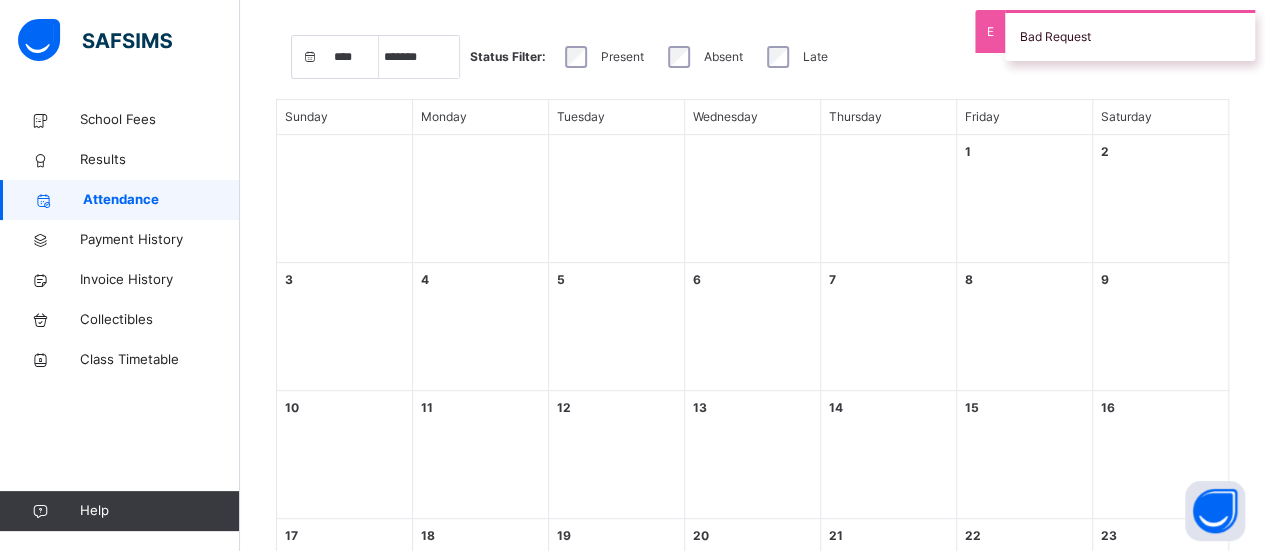scroll, scrollTop: 233, scrollLeft: 0, axis: vertical 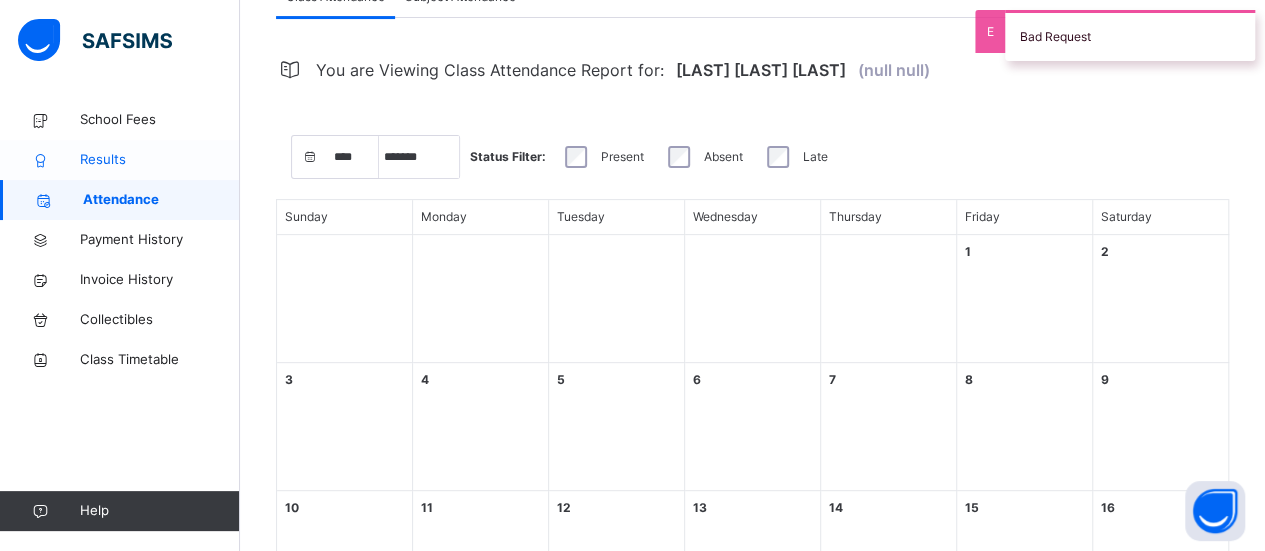 click on "Results" at bounding box center (160, 160) 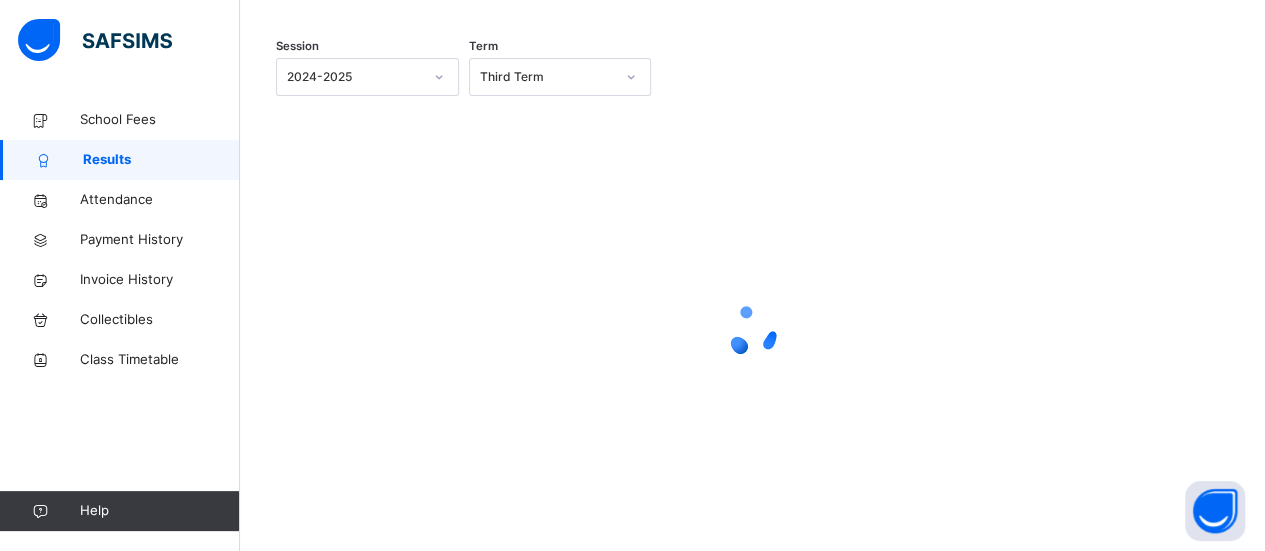 scroll, scrollTop: 233, scrollLeft: 0, axis: vertical 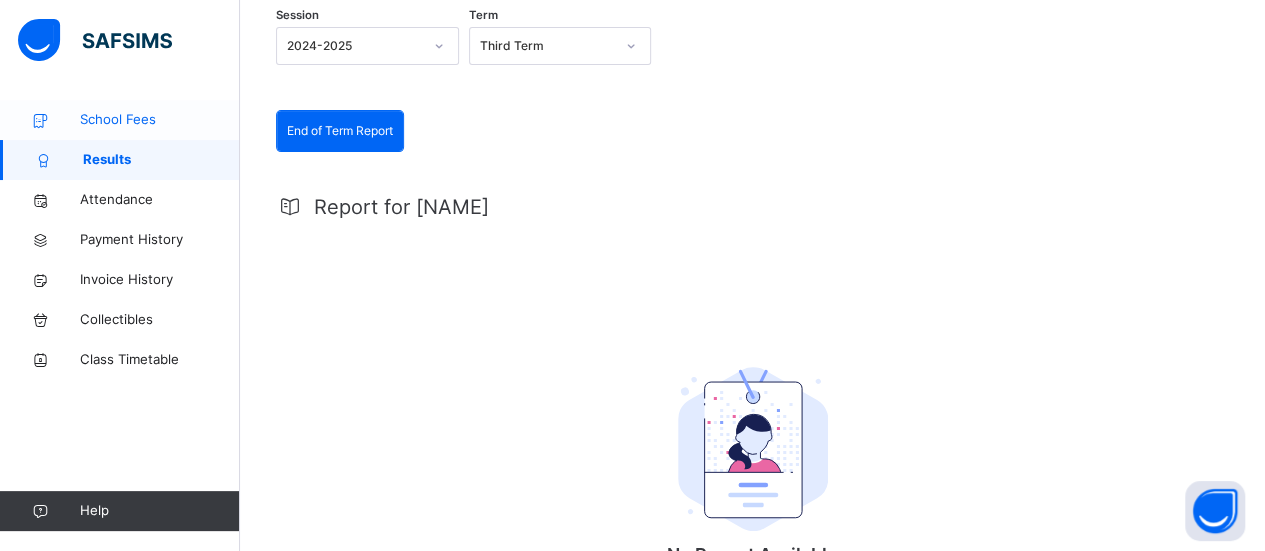 click on "School Fees" at bounding box center (160, 120) 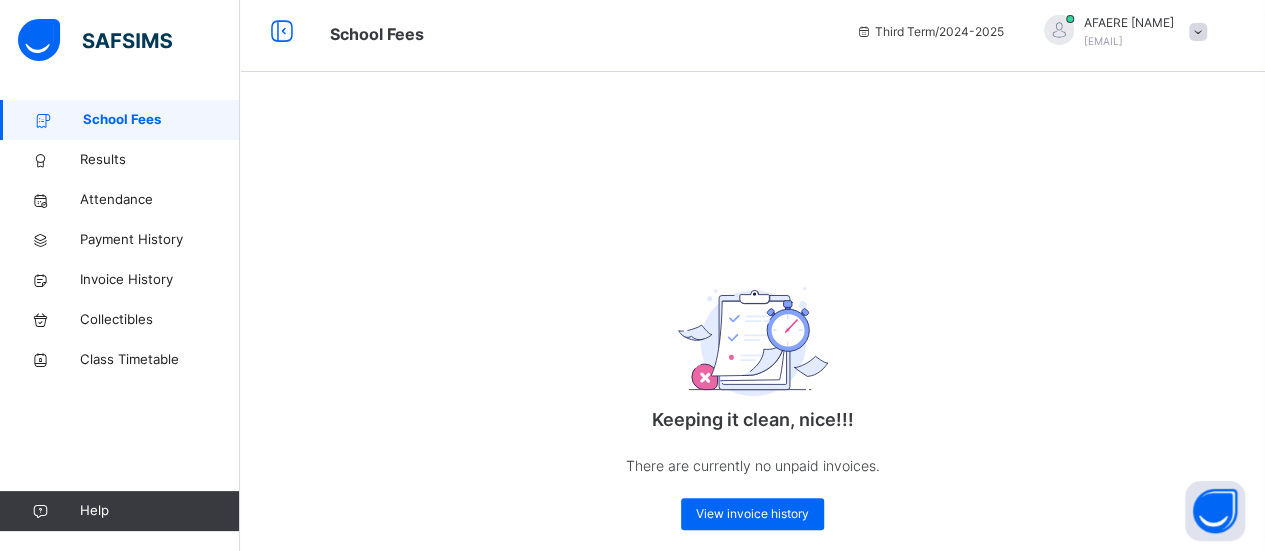 scroll, scrollTop: 38, scrollLeft: 0, axis: vertical 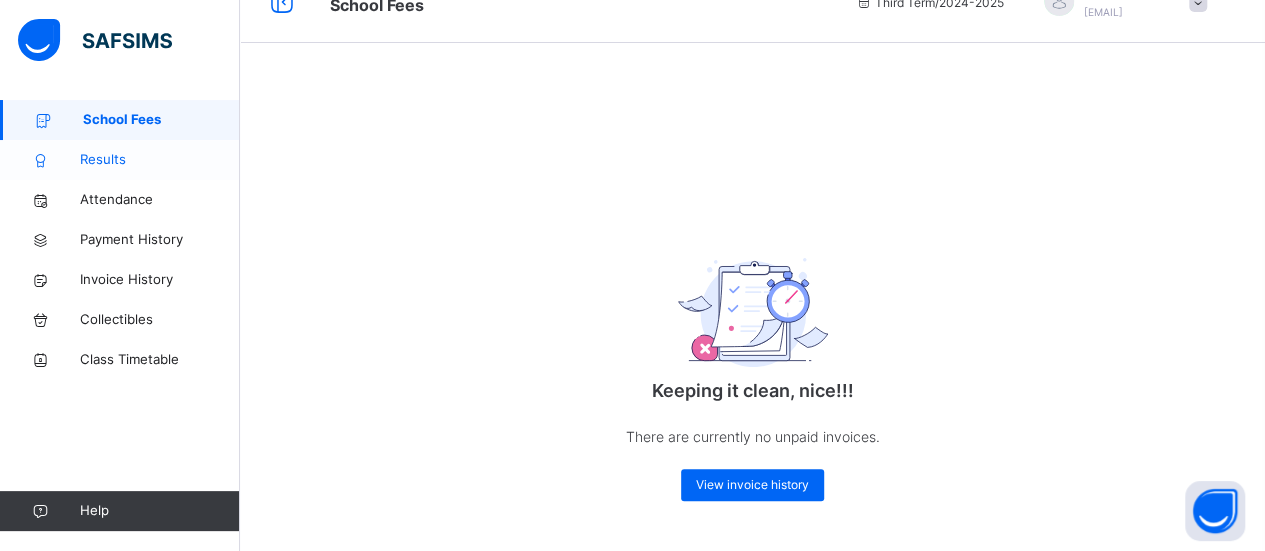 click on "Results" at bounding box center [160, 160] 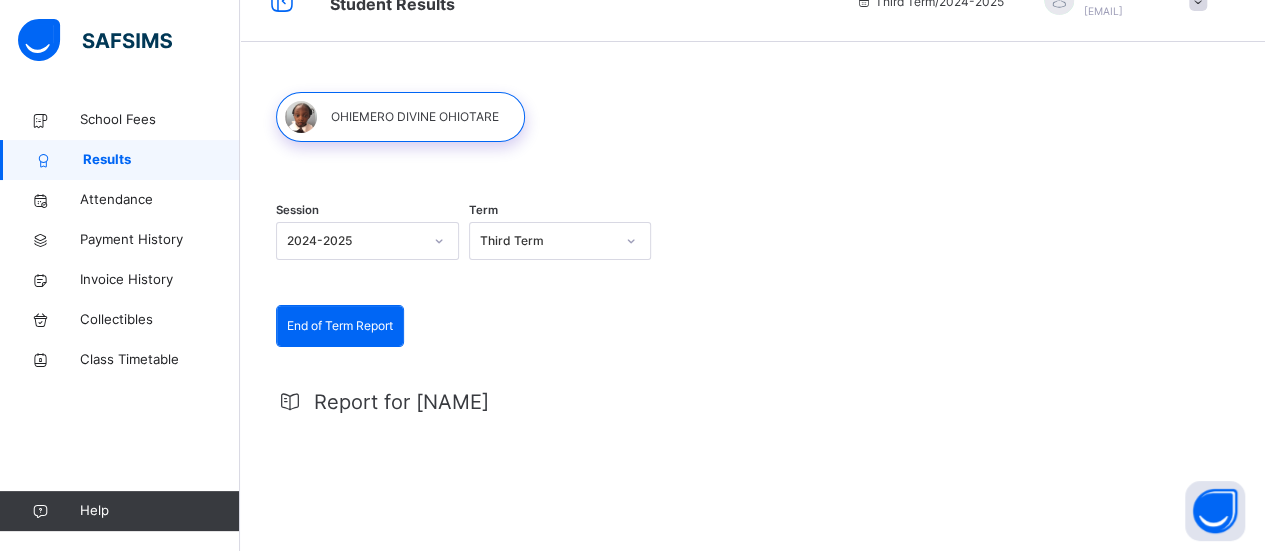 click on "End of Term Report" at bounding box center [340, 326] 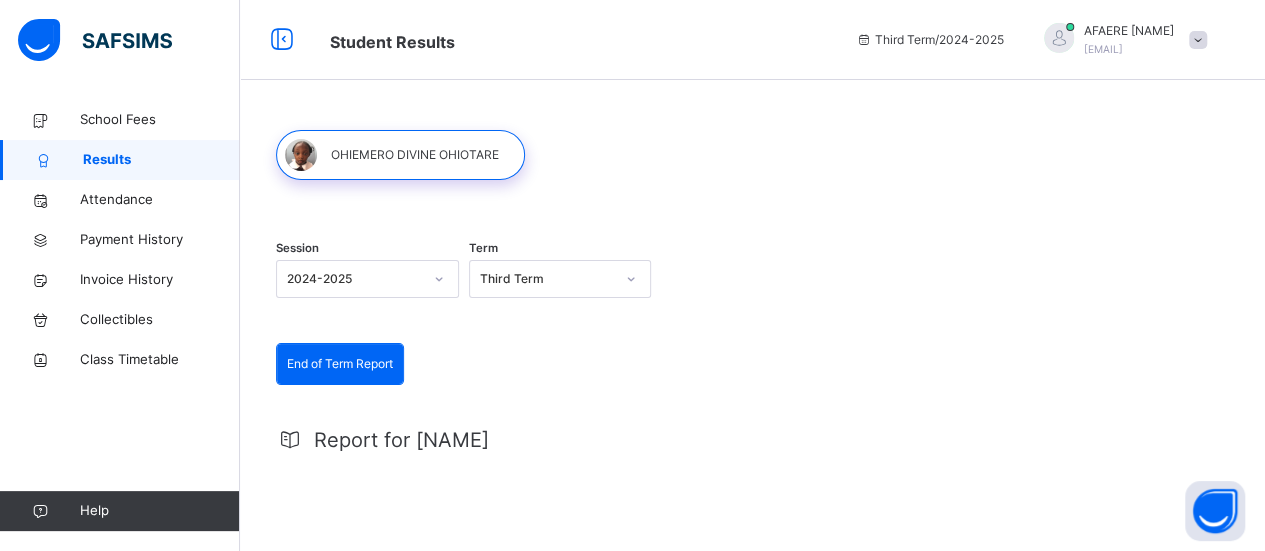 click on "End of Term Report" at bounding box center [340, 364] 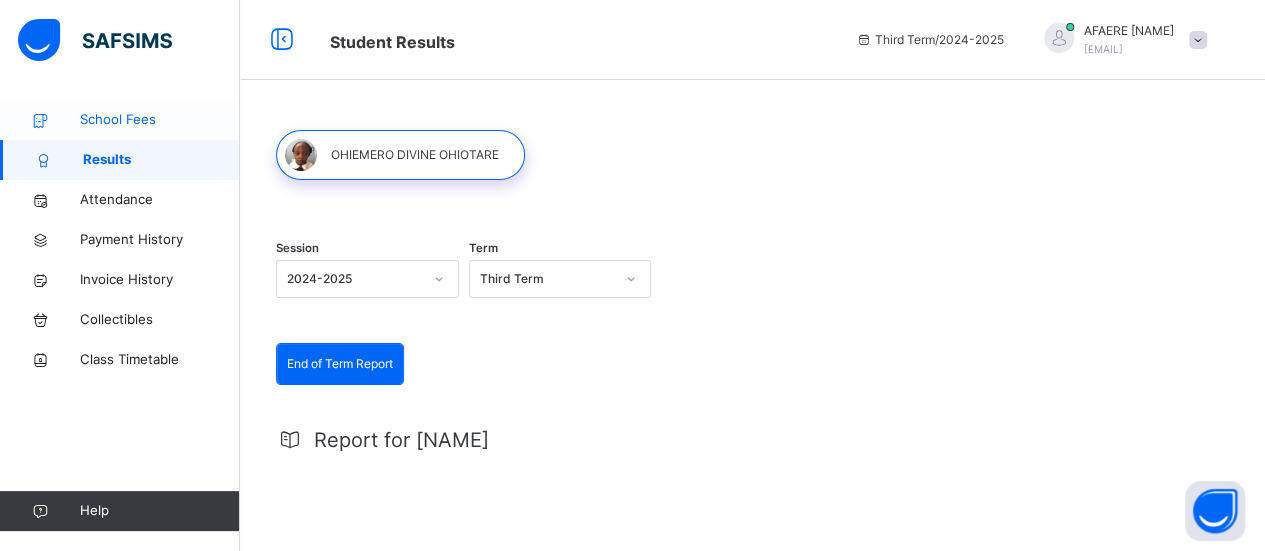 click on "School Fees" at bounding box center [160, 120] 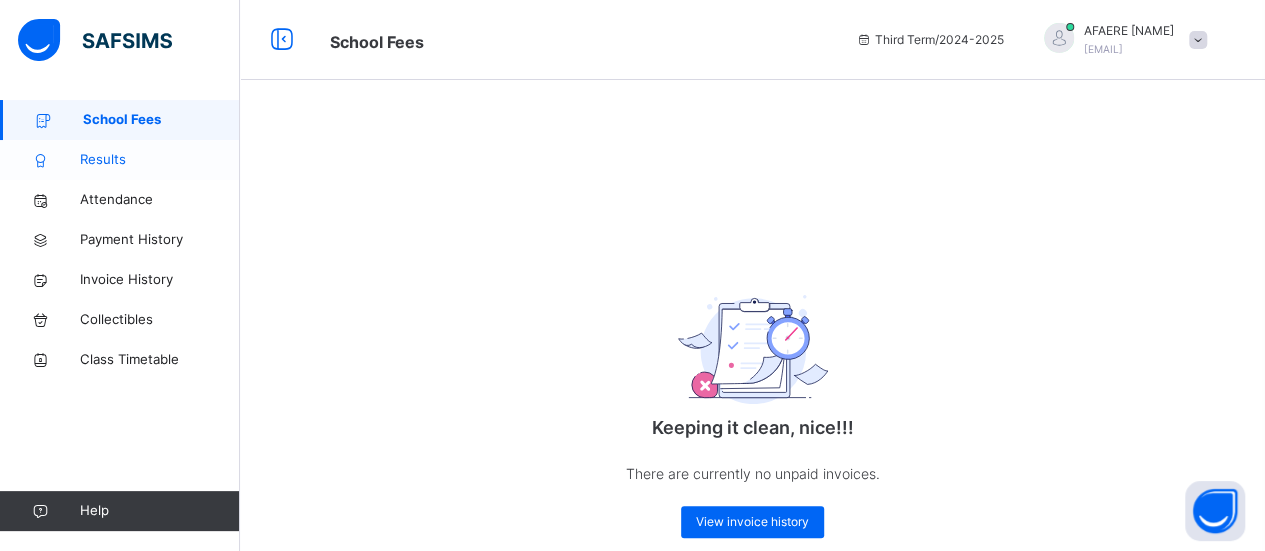 click on "Results" at bounding box center [160, 160] 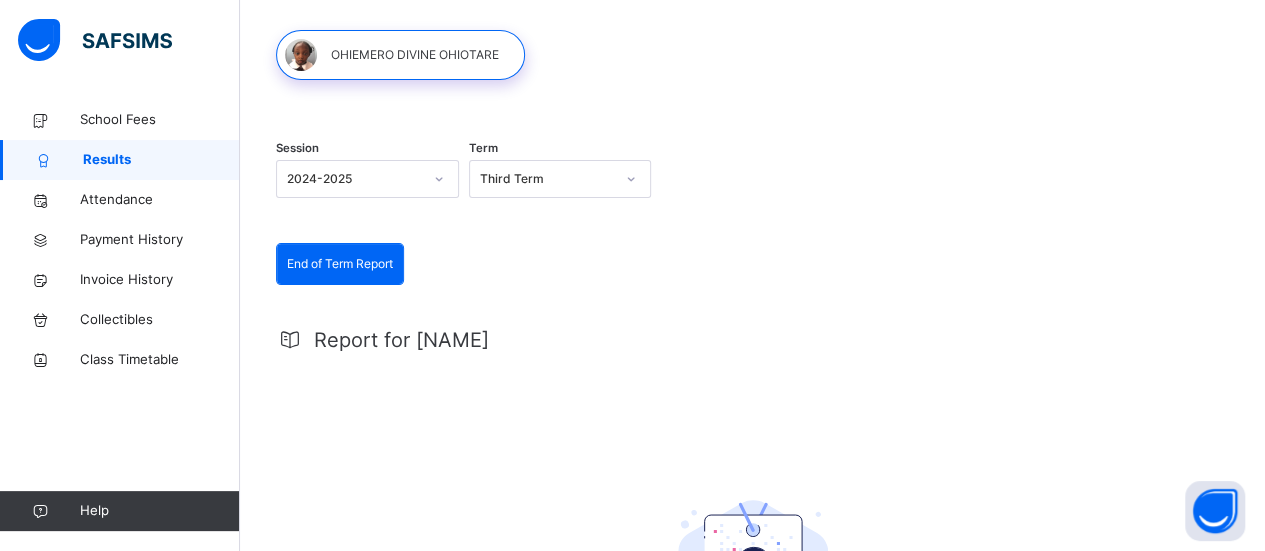 scroll, scrollTop: 0, scrollLeft: 0, axis: both 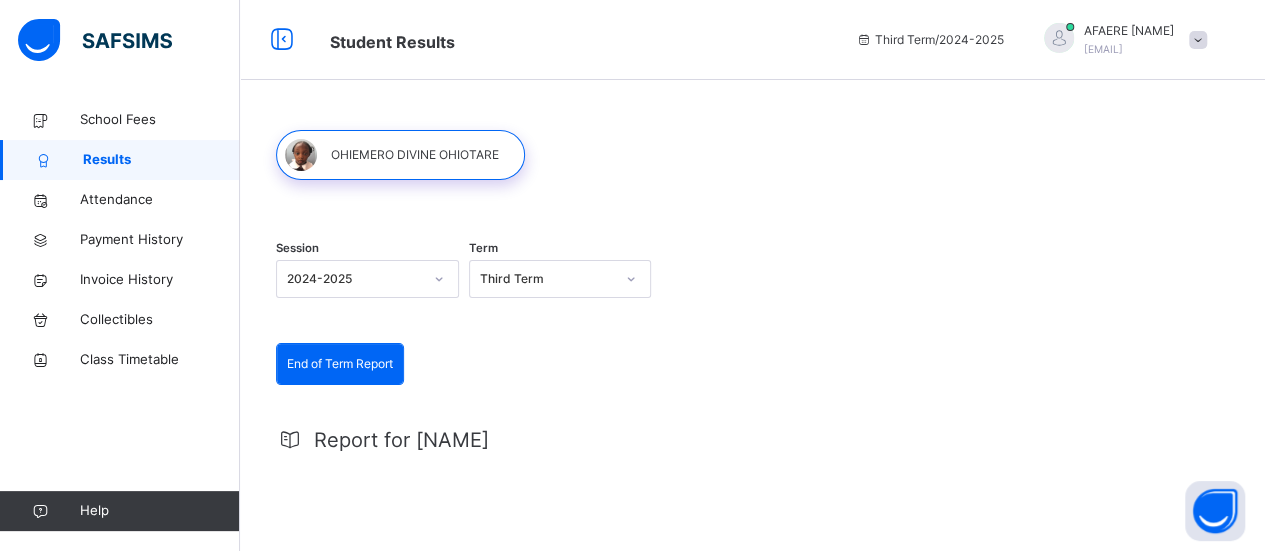 click on "Third Term  /  2024-2025" at bounding box center [929, 40] 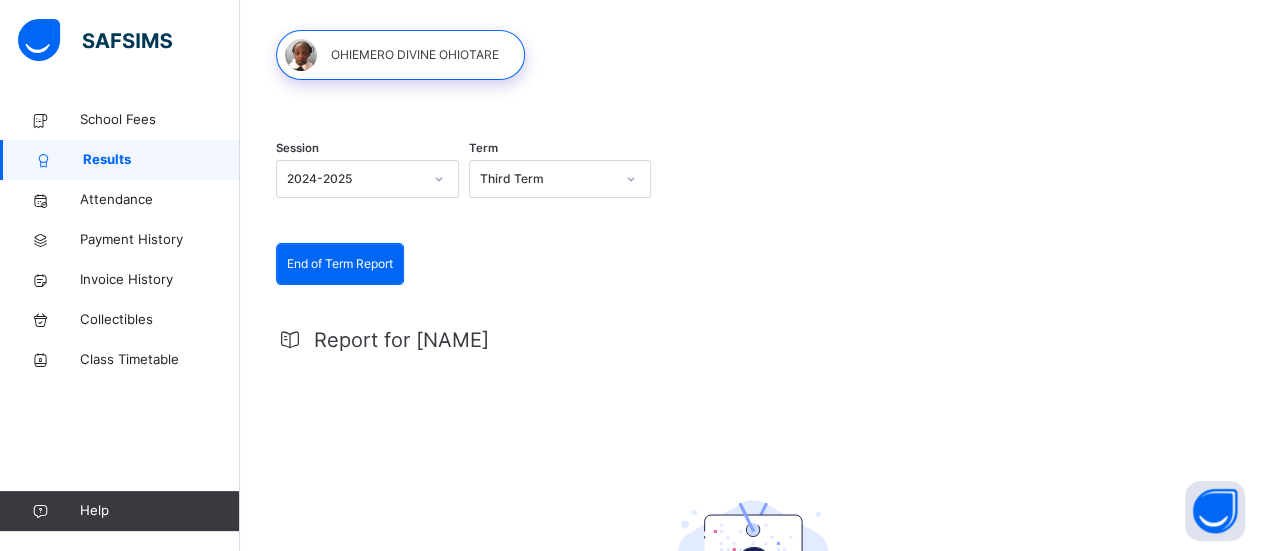 click at bounding box center [439, 179] 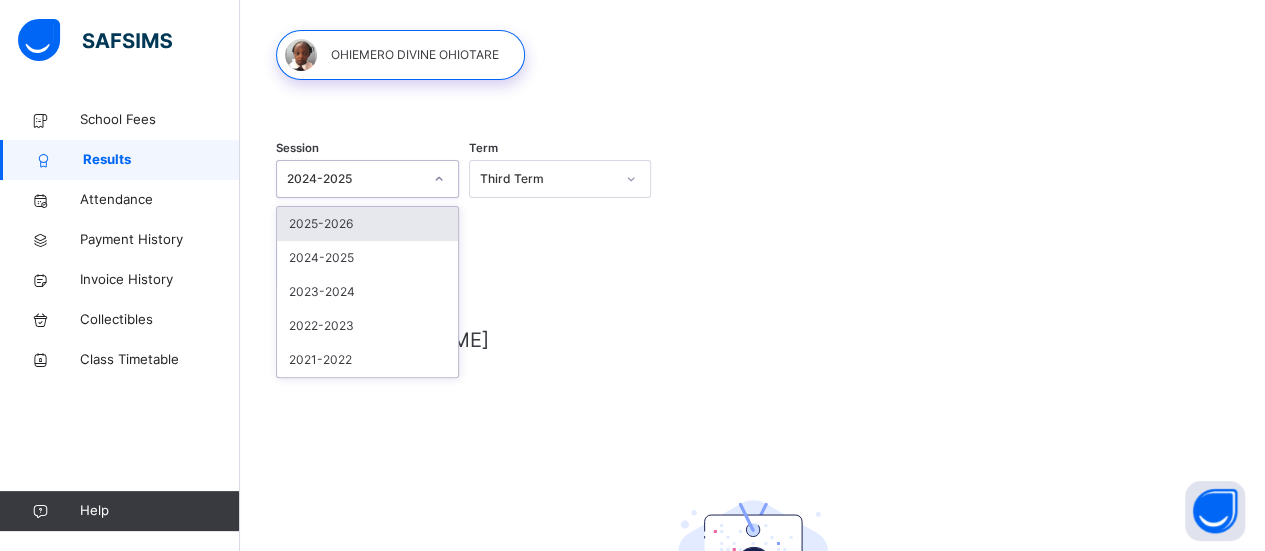click on "Third Term" at bounding box center (547, 179) 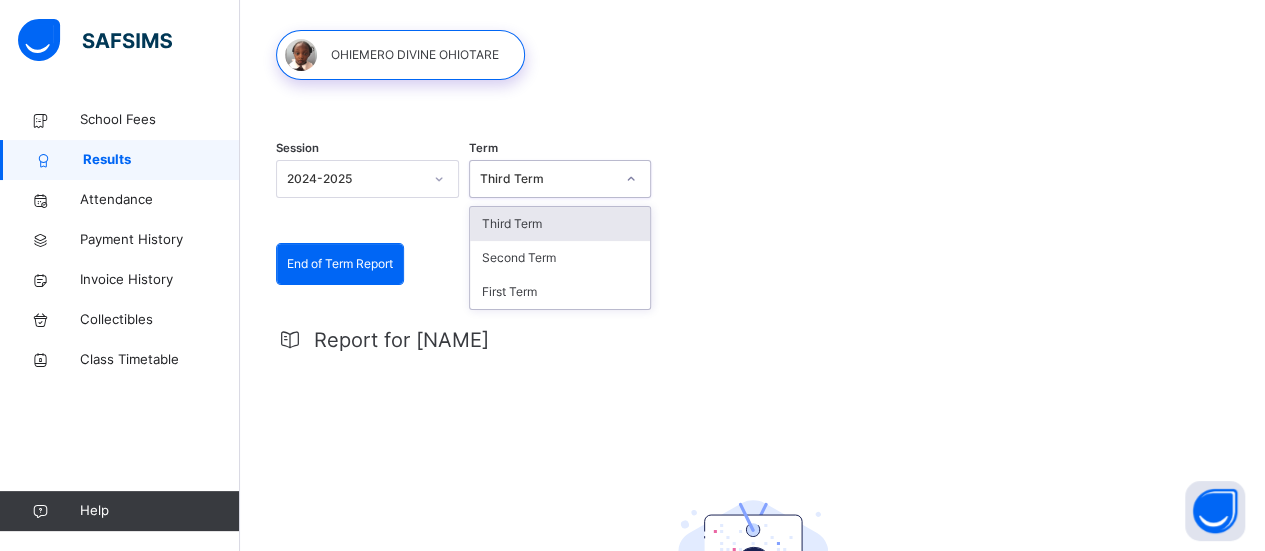 click on "Session 2024-2025 Term      option Third Term focused, 1 of 3. 3 results available. Use Up and Down to choose options, press Enter to select the currently focused option, press Escape to exit the menu, press Tab to select the option and exit the menu. Third Term Third Term Second Term First Term" at bounding box center (752, 181) 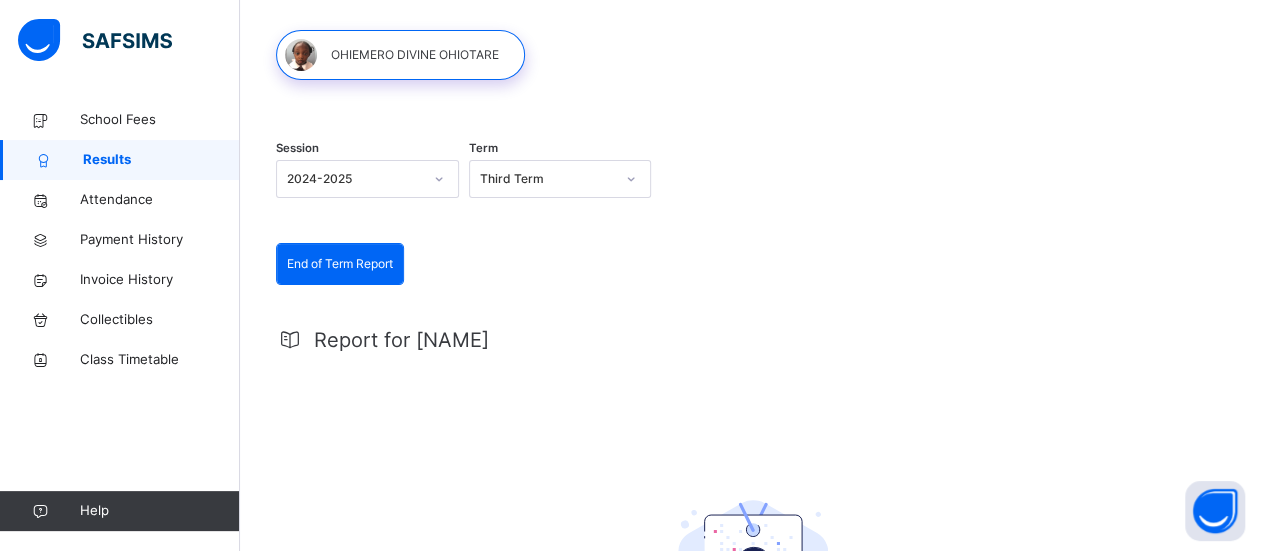 click on "End of Term Report" at bounding box center [340, 264] 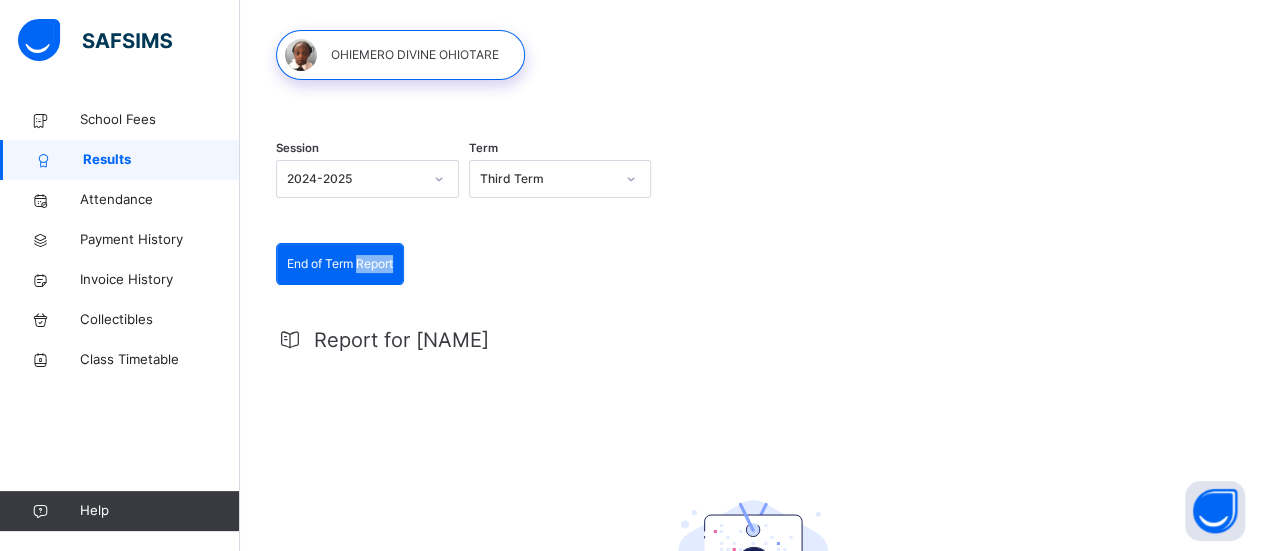 click on "End of Term Report" at bounding box center (340, 264) 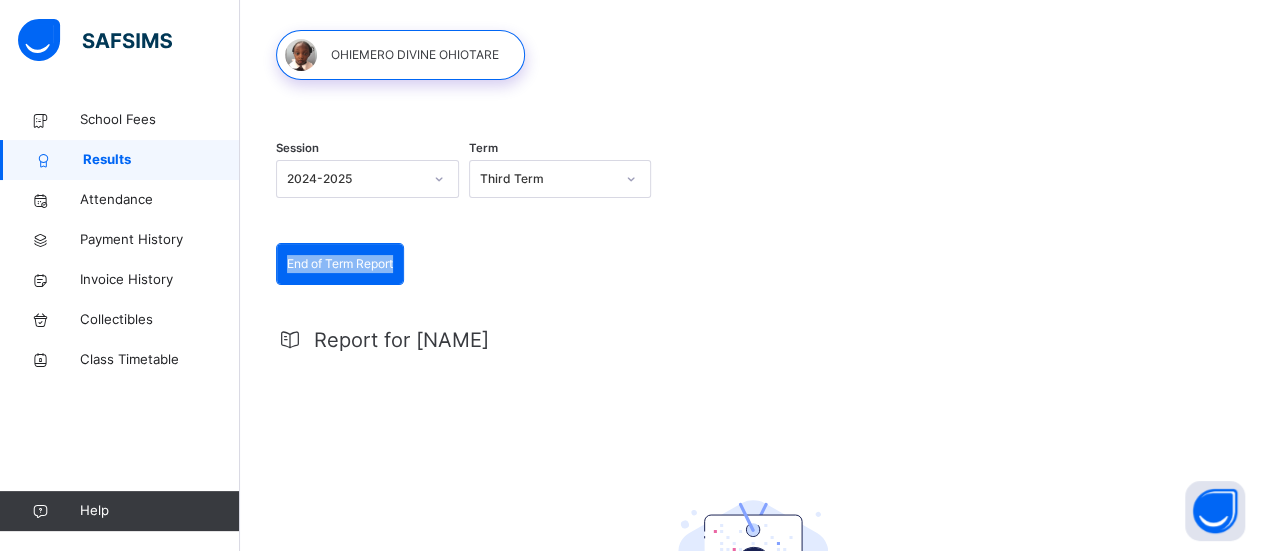 click on "End of Term Report" at bounding box center [340, 264] 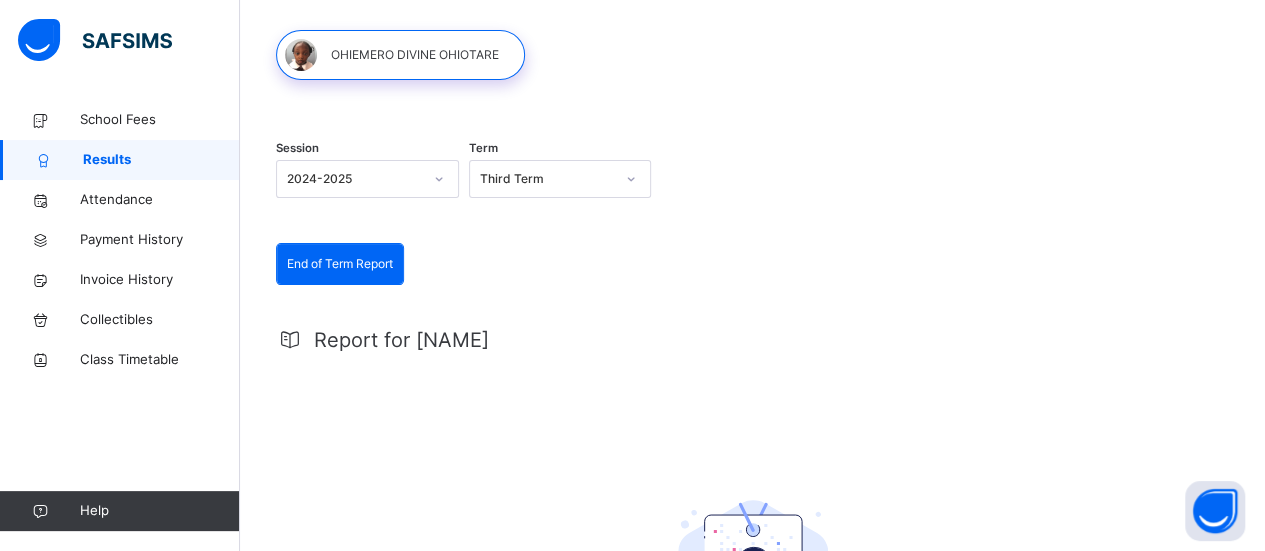click on "End of Term Report" at bounding box center (340, 264) 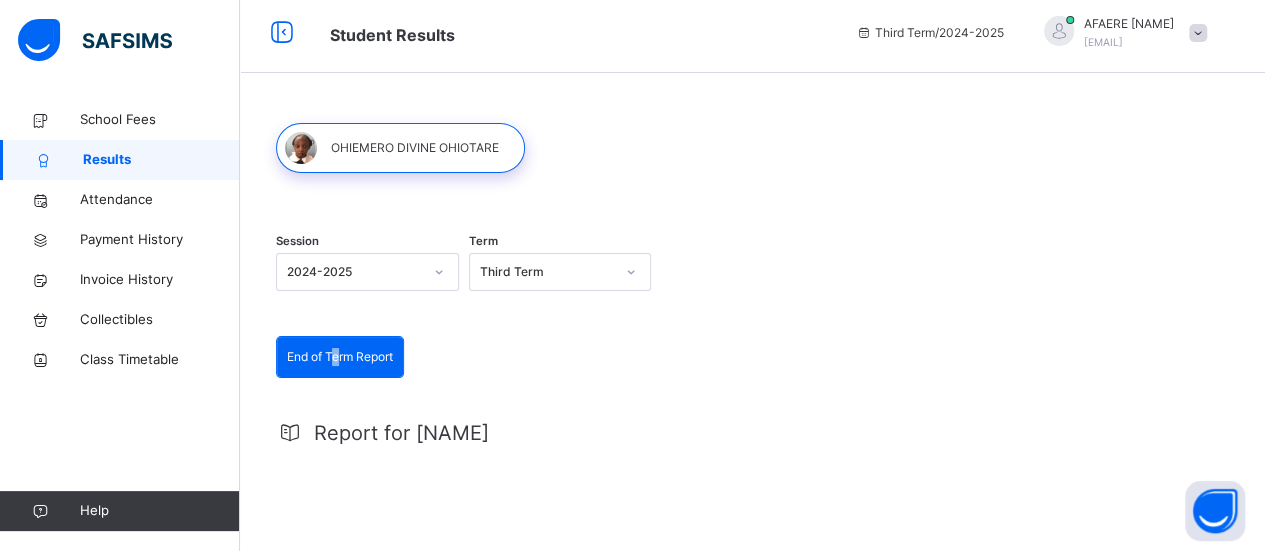 scroll, scrollTop: 407, scrollLeft: 0, axis: vertical 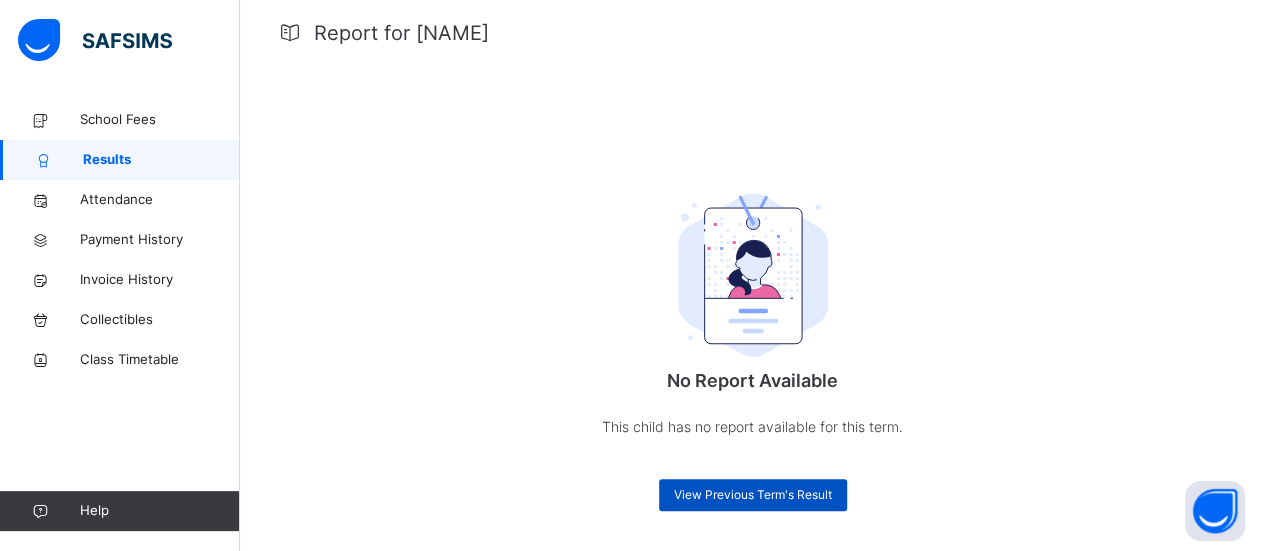 click on "View Previous Term's Result" at bounding box center (753, 495) 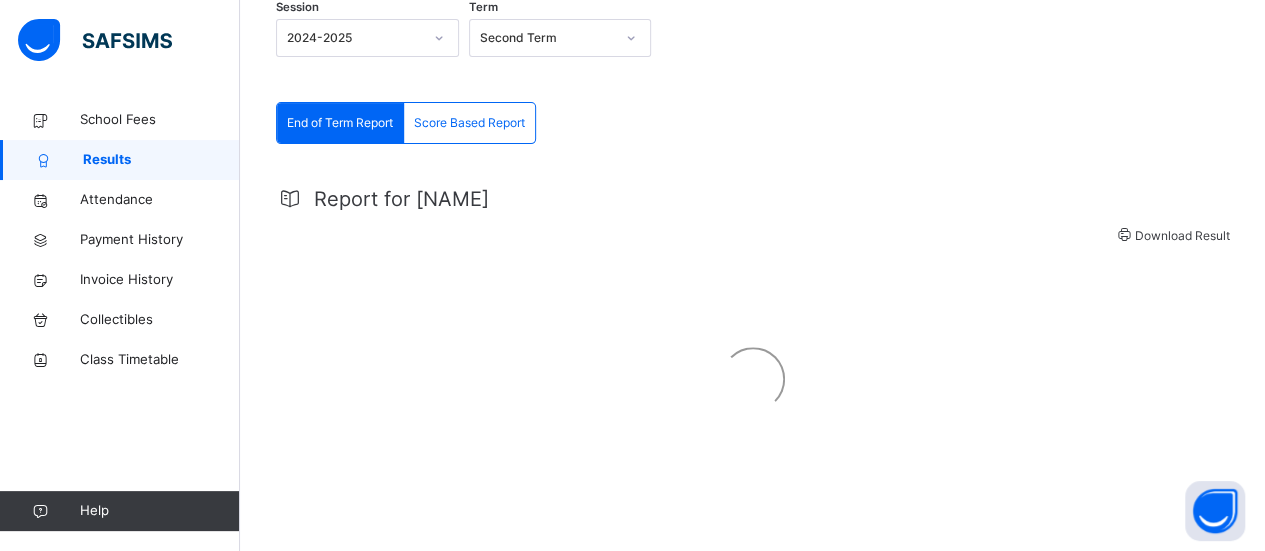 scroll, scrollTop: 49, scrollLeft: 0, axis: vertical 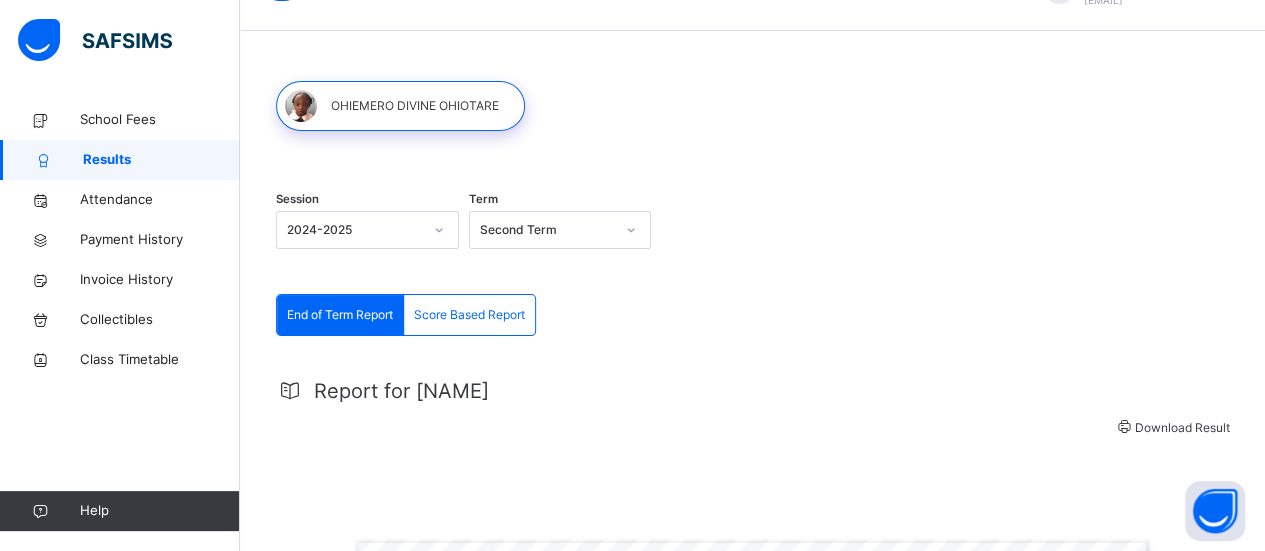 click on "Download Result" at bounding box center [1182, 427] 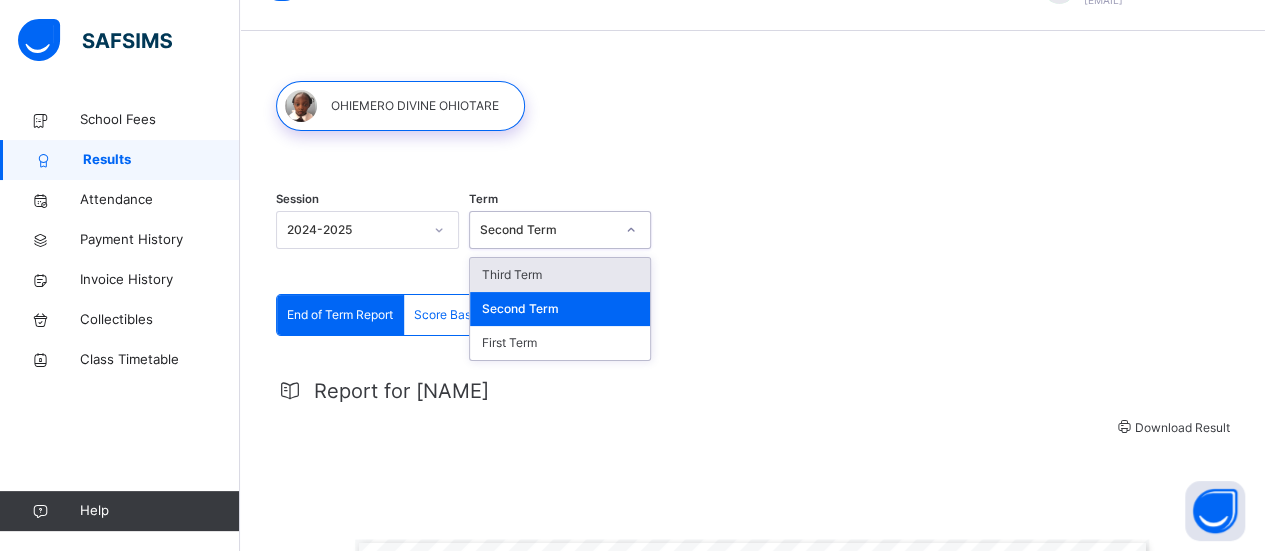 click on "Second Term" at bounding box center (547, 230) 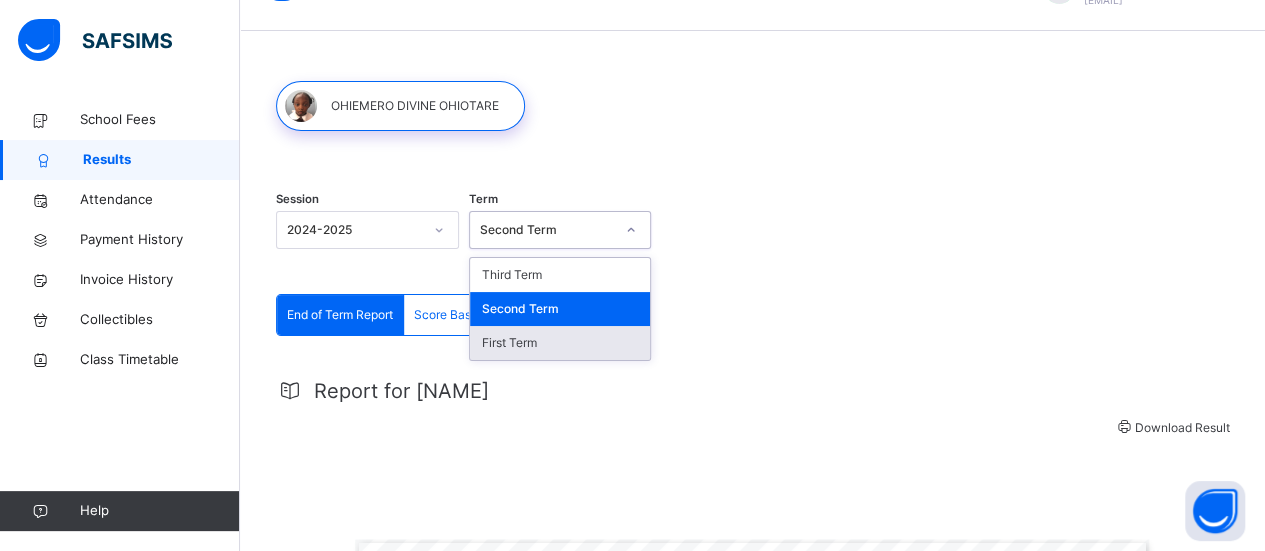 click on "First Term" at bounding box center [560, 343] 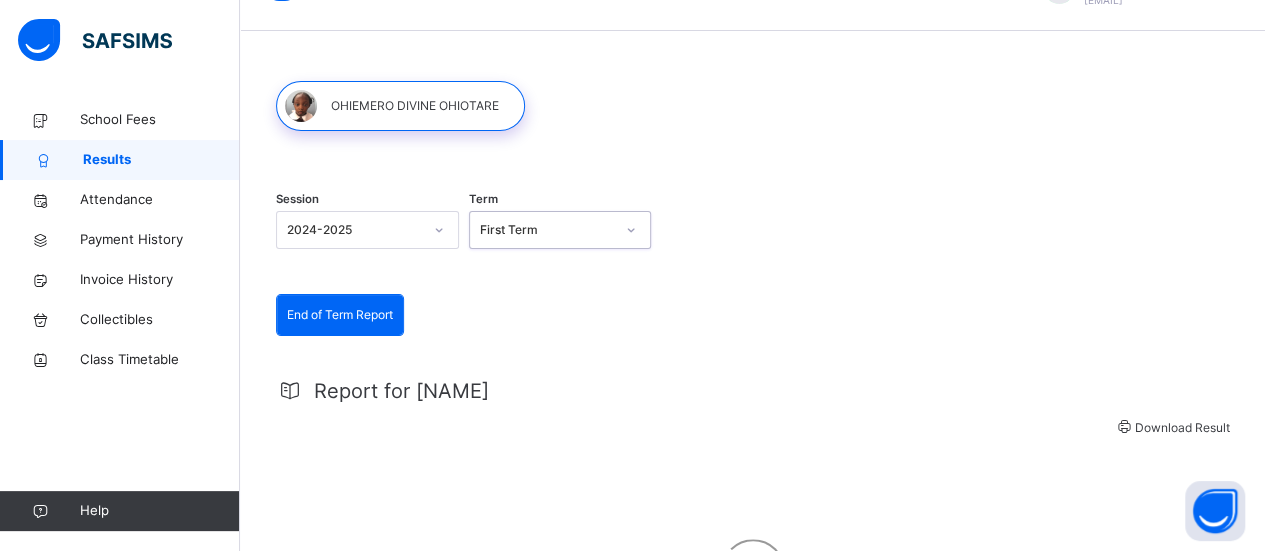 scroll, scrollTop: 149, scrollLeft: 0, axis: vertical 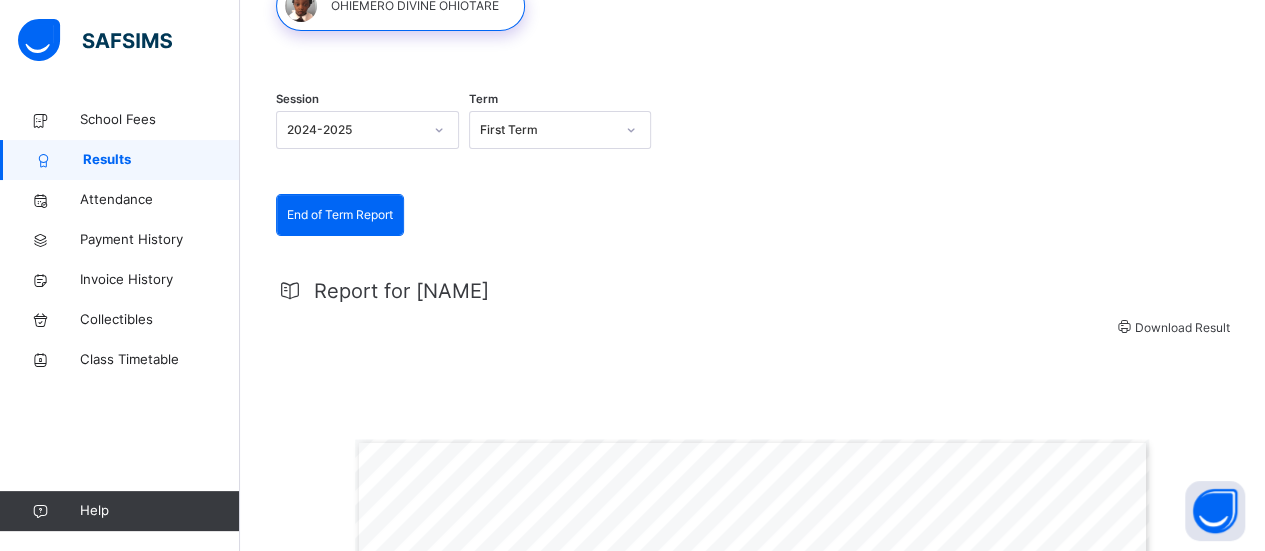 click on "Download Result" at bounding box center [1182, 327] 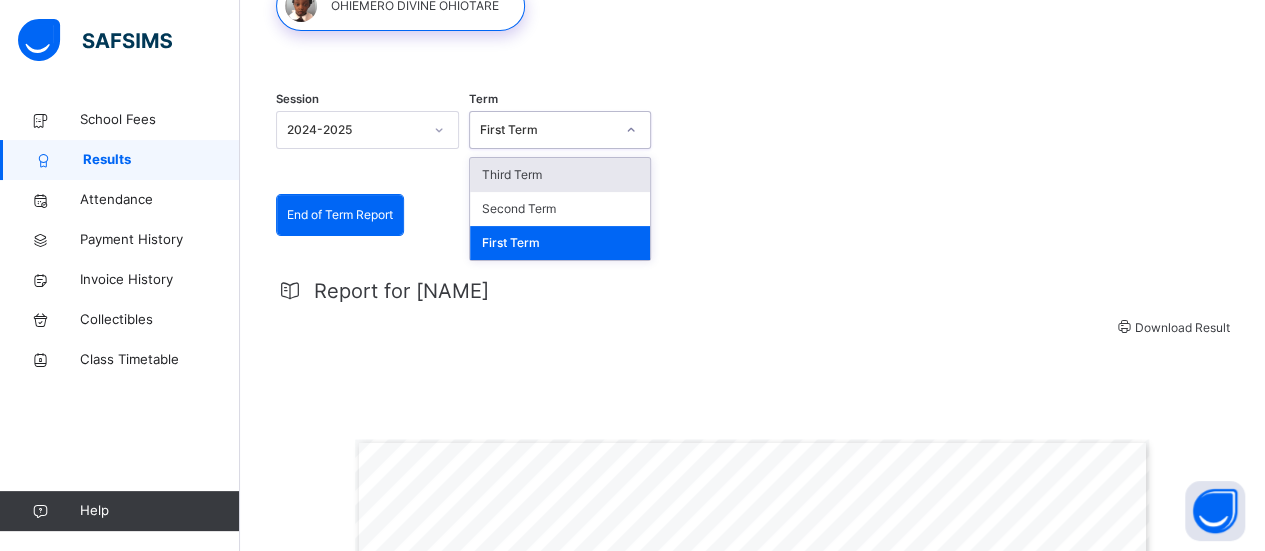 click on "Third Term" at bounding box center (560, 175) 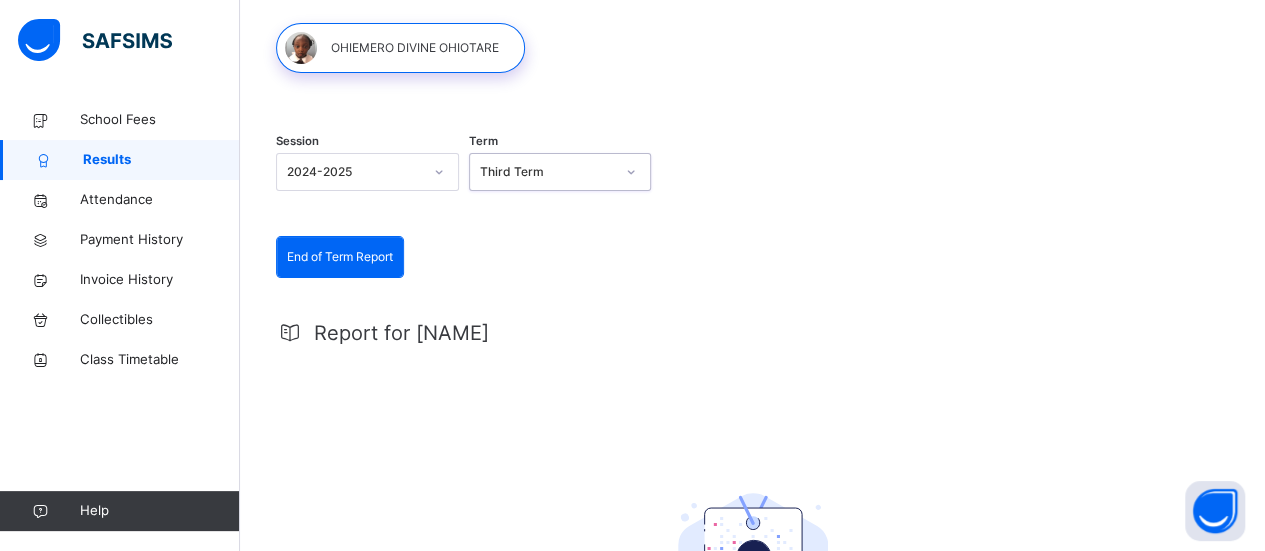 scroll, scrollTop: 7, scrollLeft: 0, axis: vertical 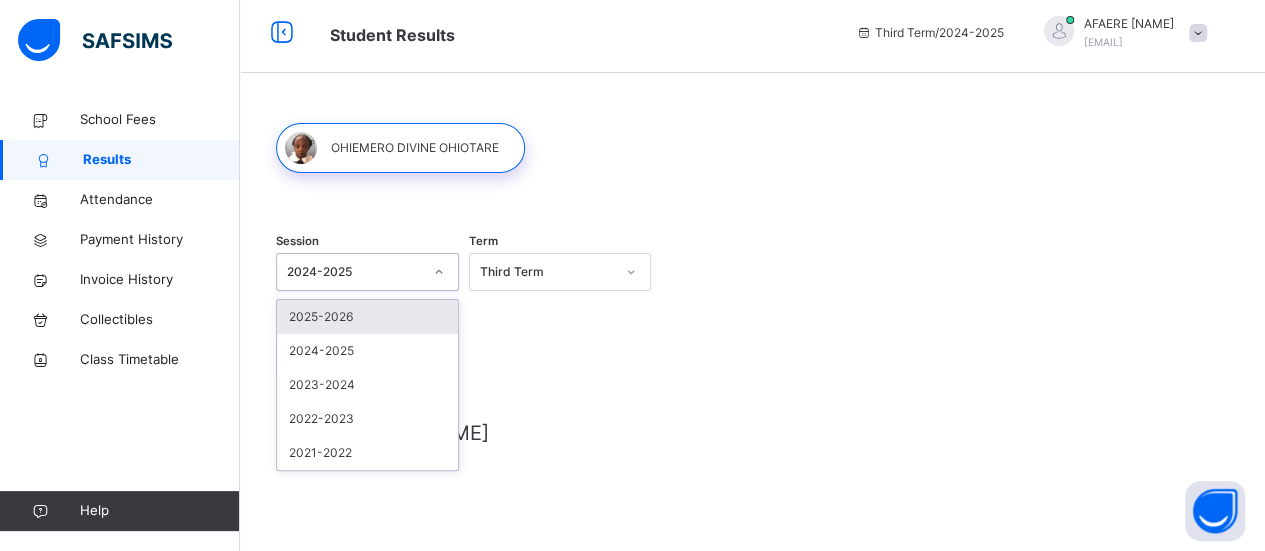 click on "2024-2025" at bounding box center (354, 272) 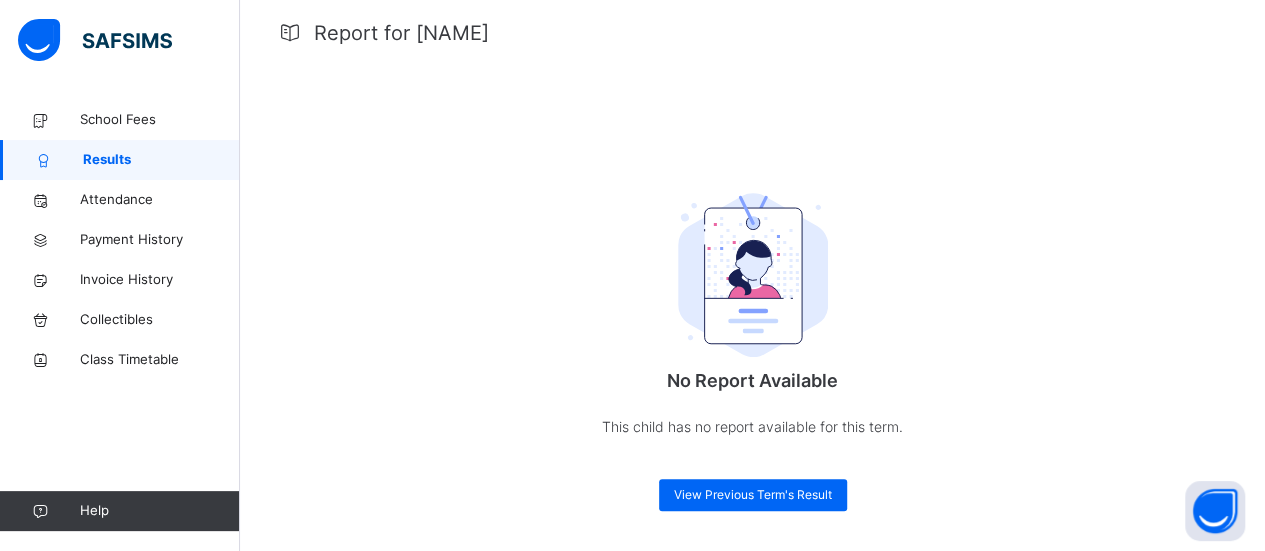 scroll, scrollTop: 107, scrollLeft: 0, axis: vertical 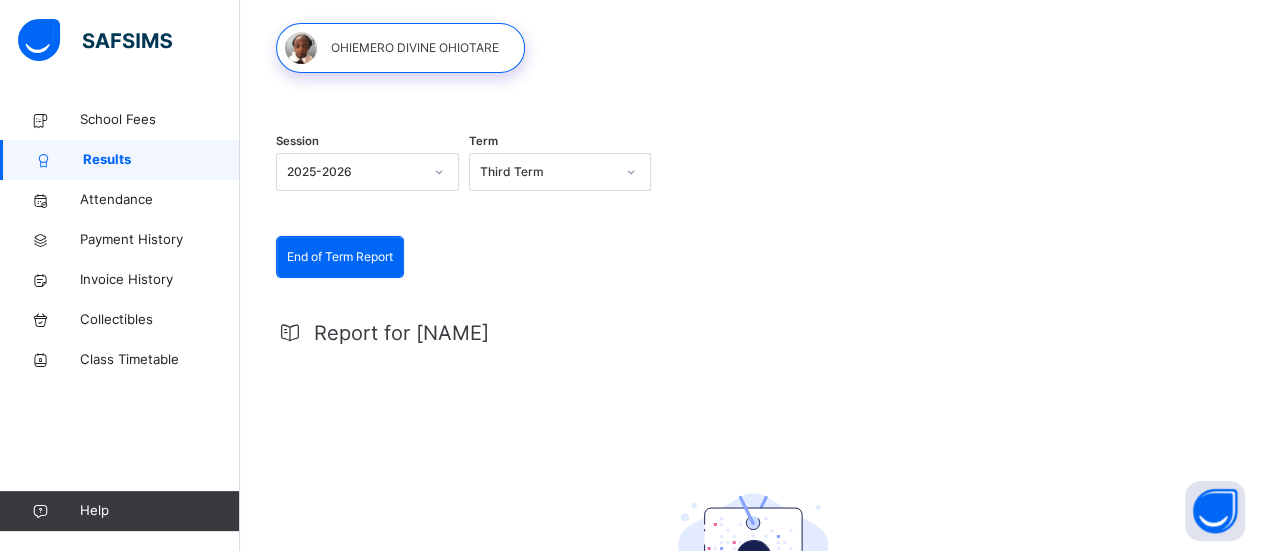 click on "End of Term Report" at bounding box center (340, 257) 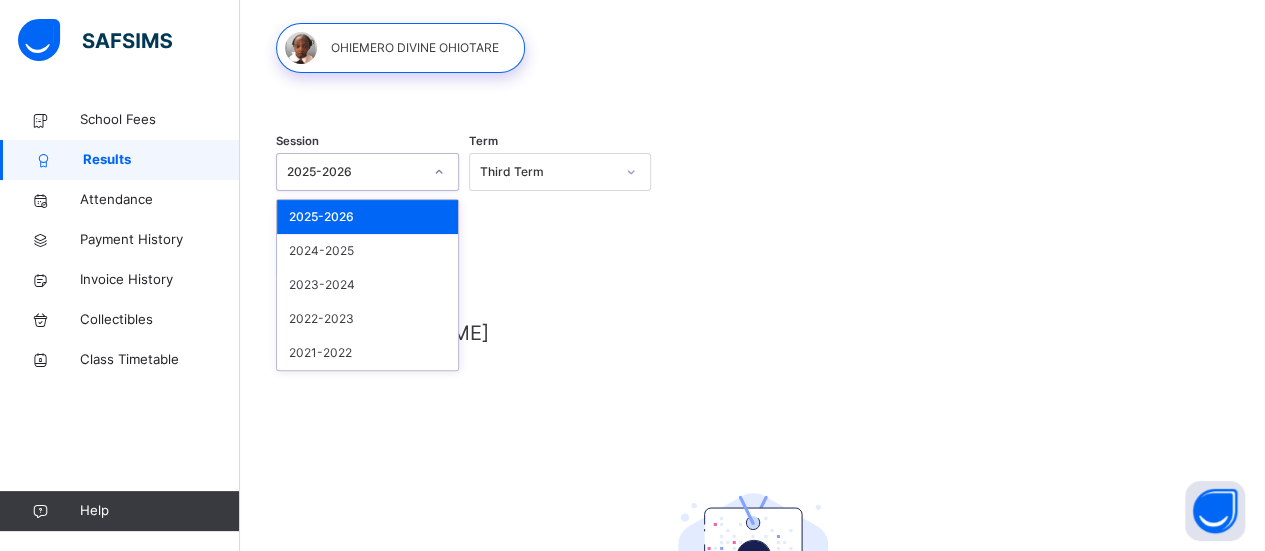 click on "End of Term Report End of Term Report Report for [NAME] No Report Available This child has no report available for this term. View Previous Term's Result" at bounding box center [752, 528] 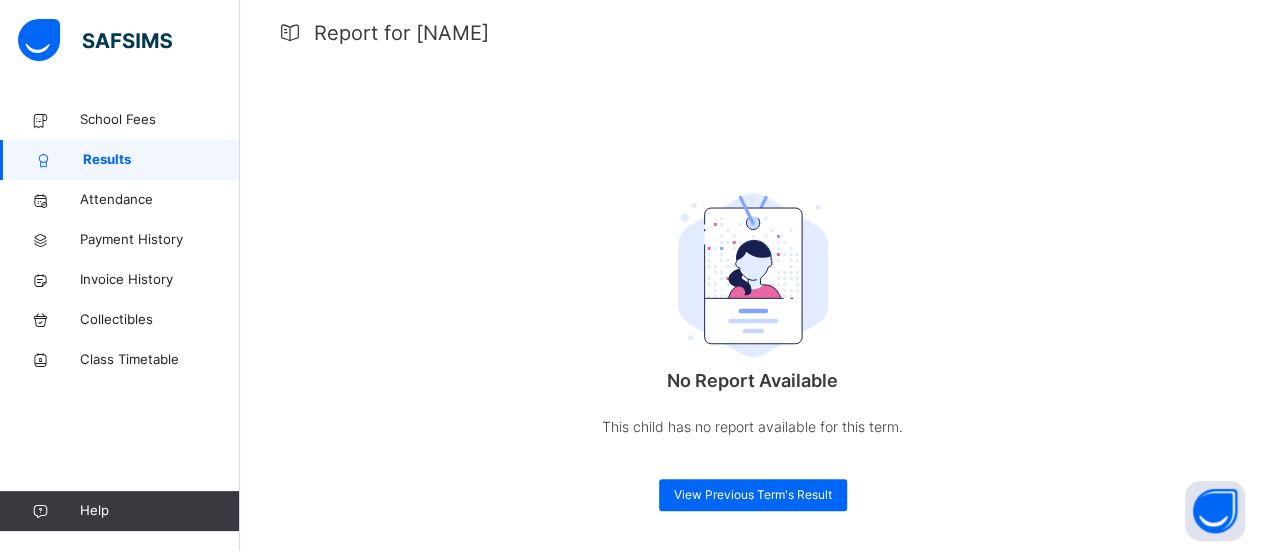 scroll, scrollTop: 107, scrollLeft: 0, axis: vertical 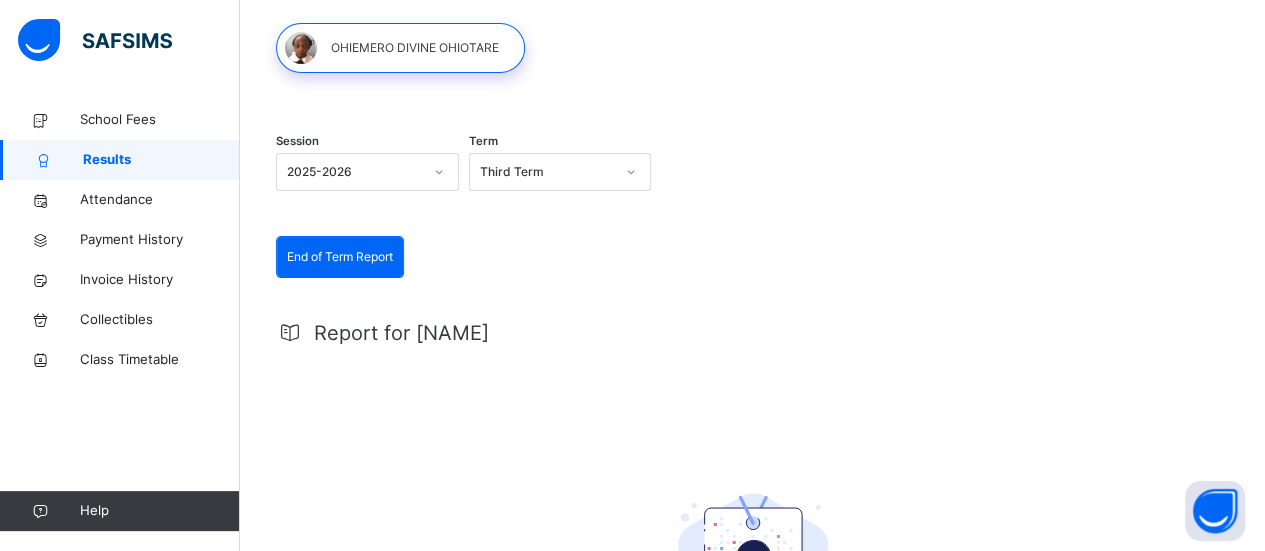 click on "End of Term Report" at bounding box center (340, 257) 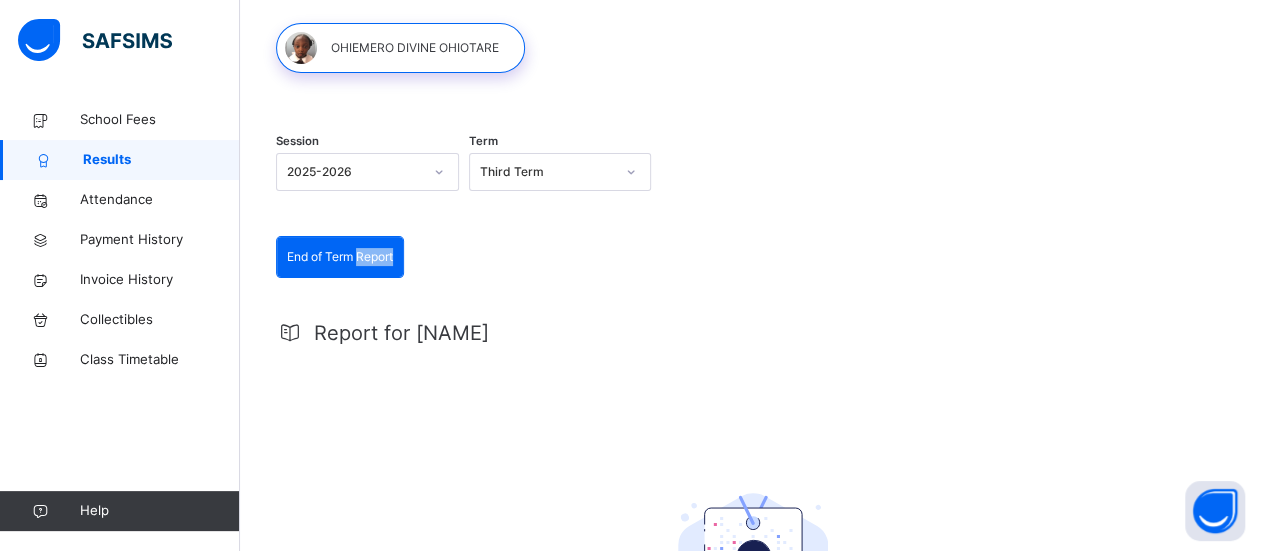 click on "End of Term Report" at bounding box center [340, 257] 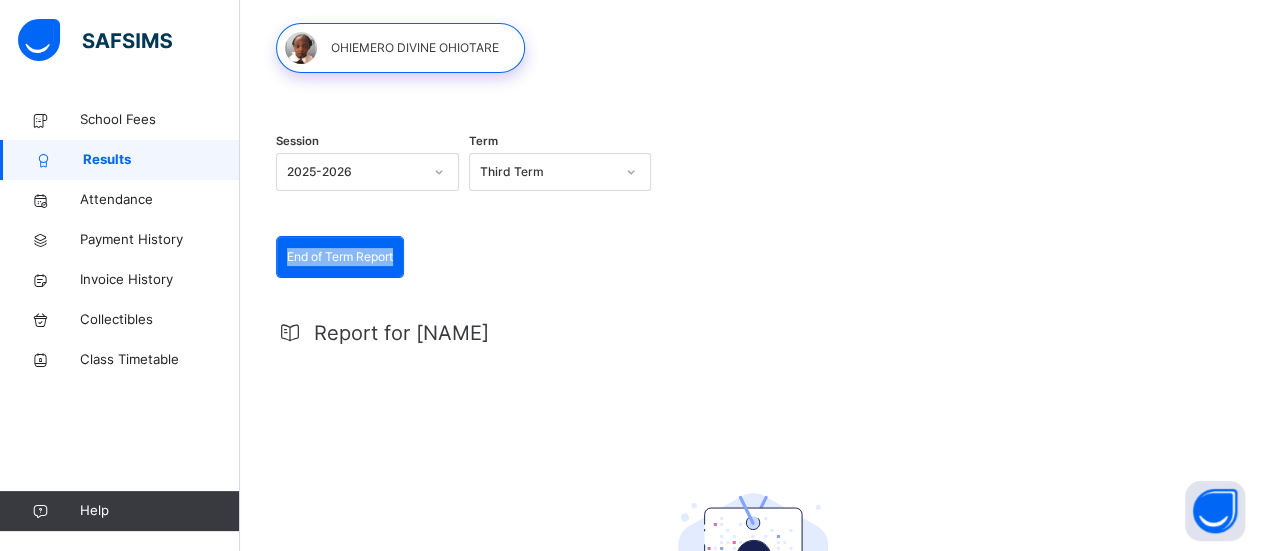 click on "End of Term Report" at bounding box center (340, 257) 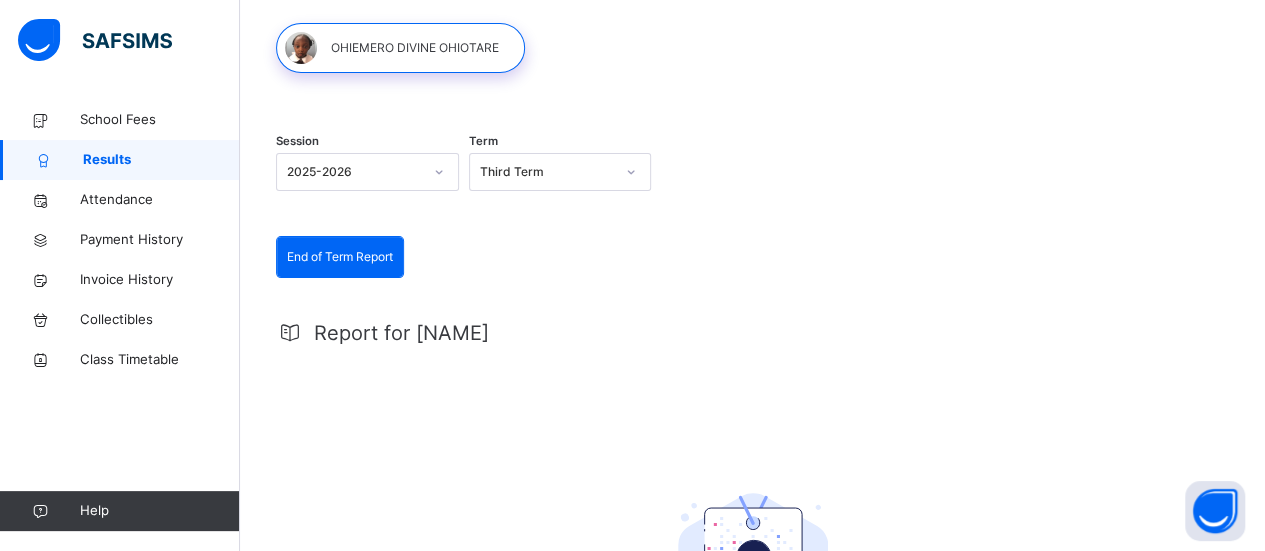 click on "End of Term Report" at bounding box center (340, 257) 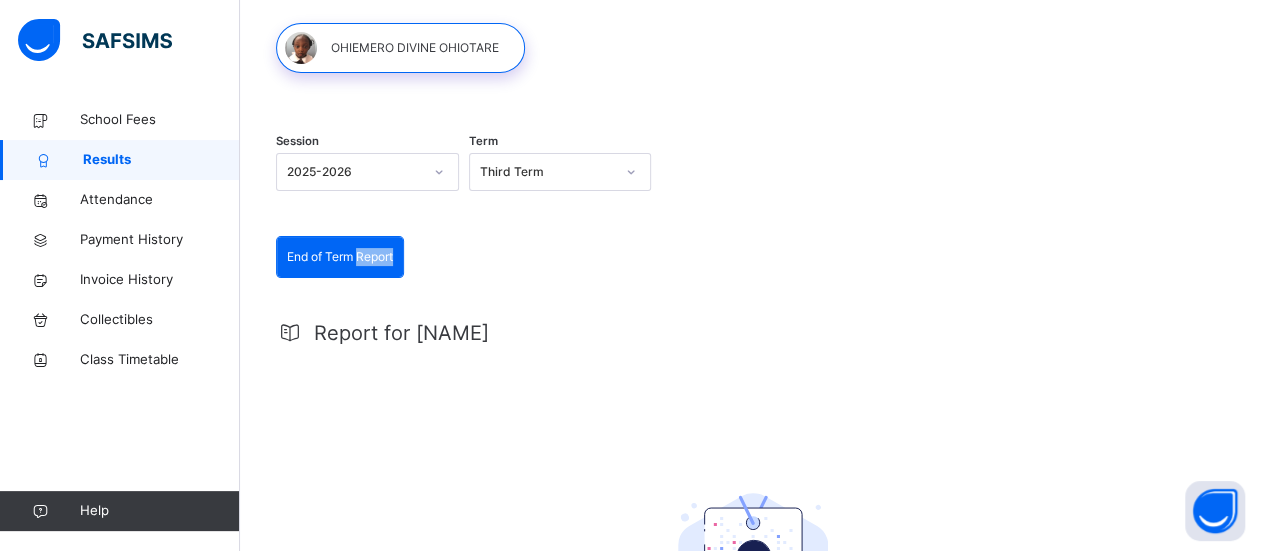 click on "End of Term Report" at bounding box center (340, 257) 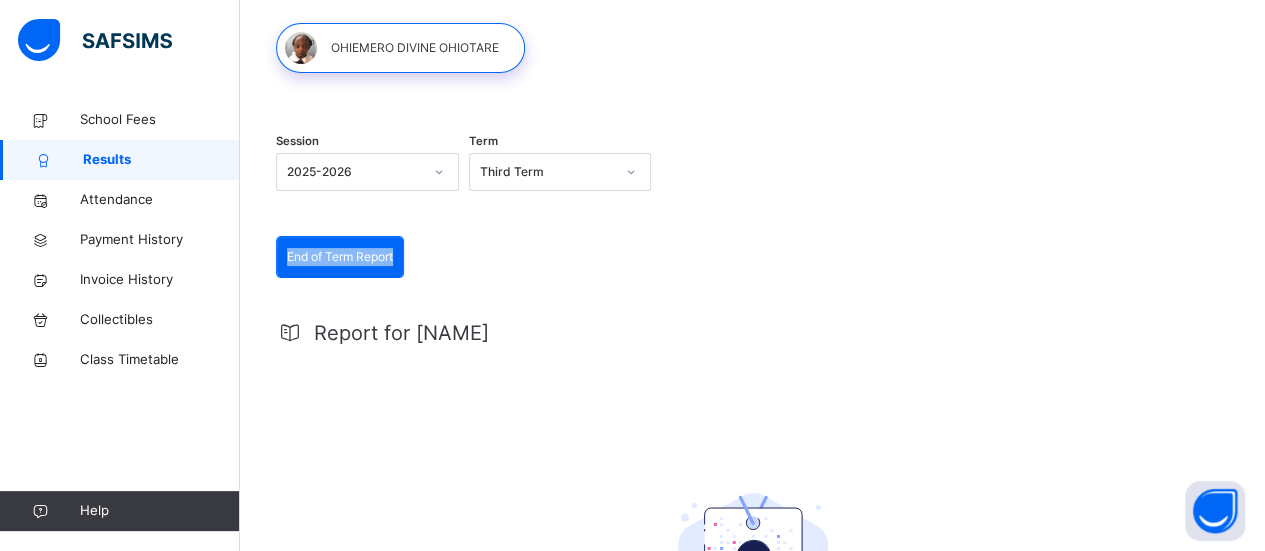 click on "End of Term Report" at bounding box center (340, 257) 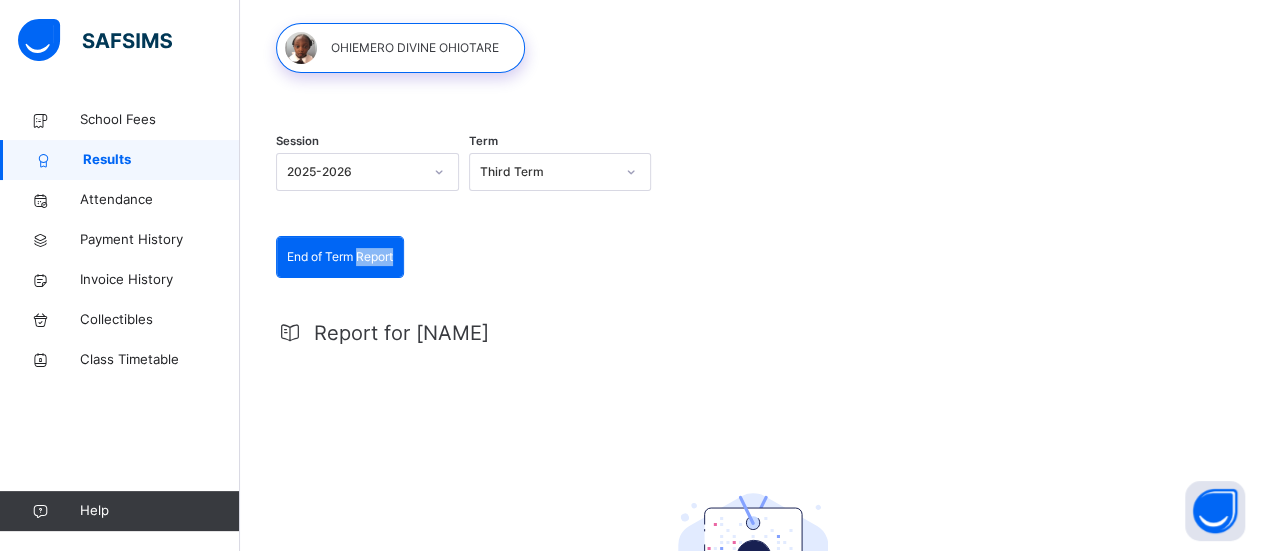 click on "End of Term Report" at bounding box center (340, 257) 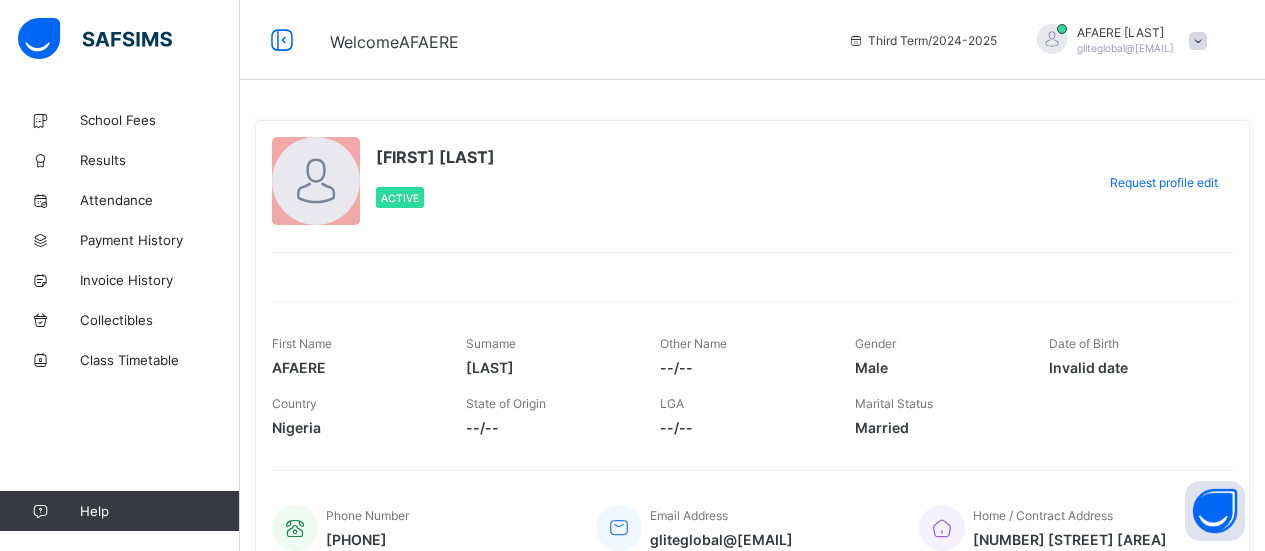 scroll, scrollTop: 102, scrollLeft: 0, axis: vertical 